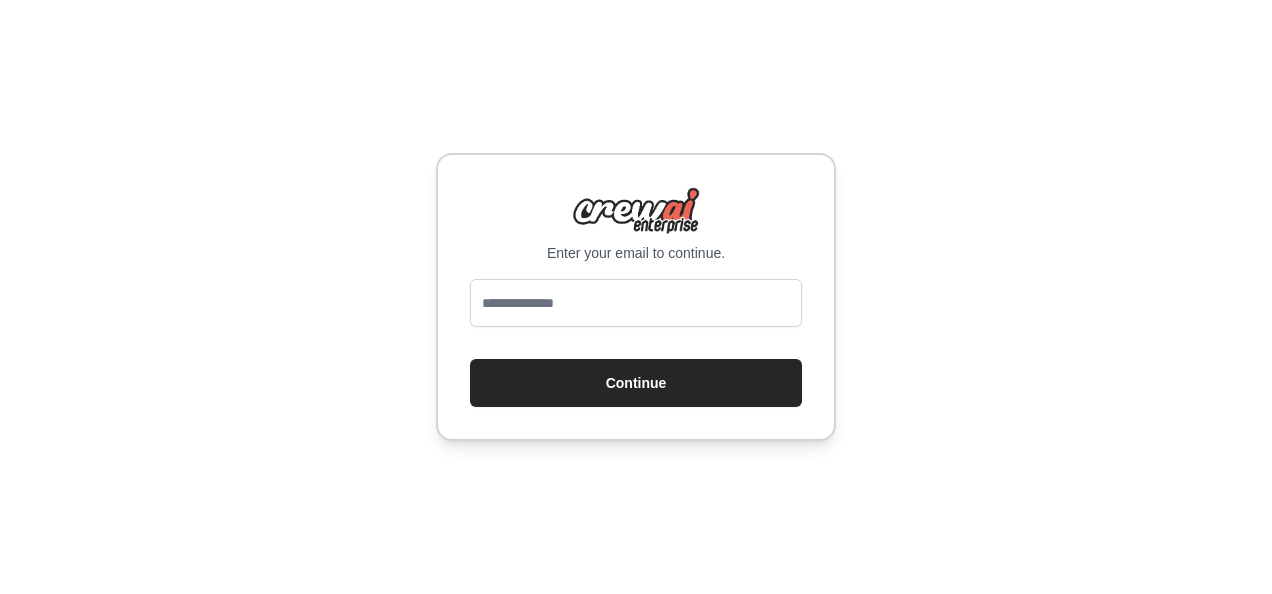 scroll, scrollTop: 0, scrollLeft: 0, axis: both 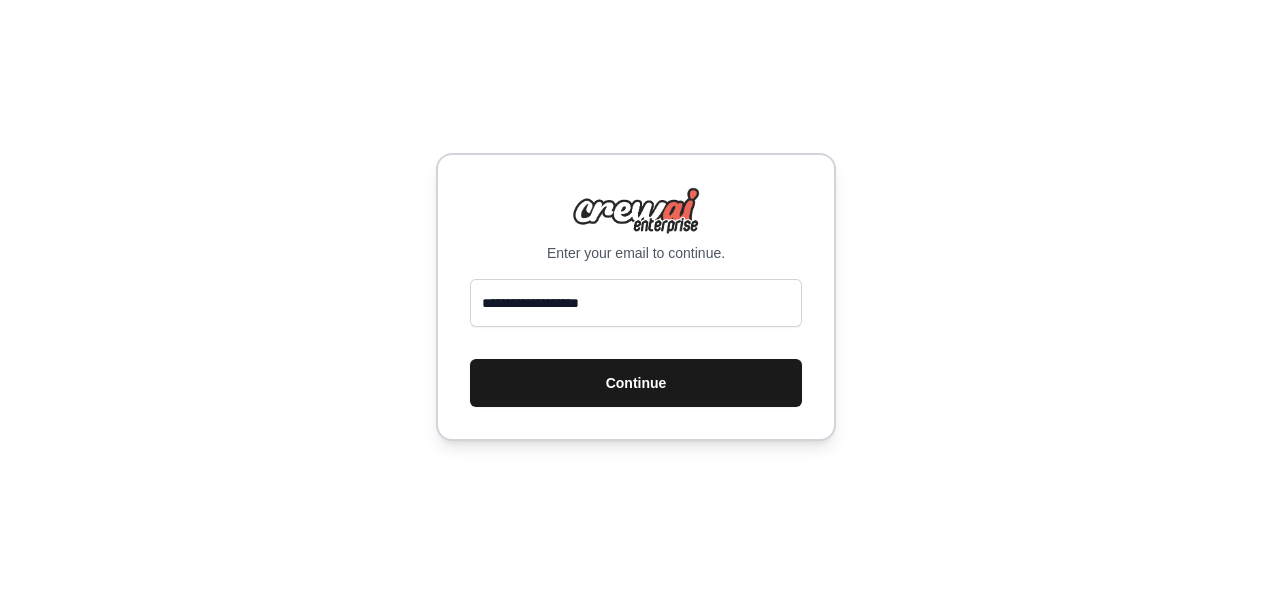 click on "Continue" at bounding box center [636, 383] 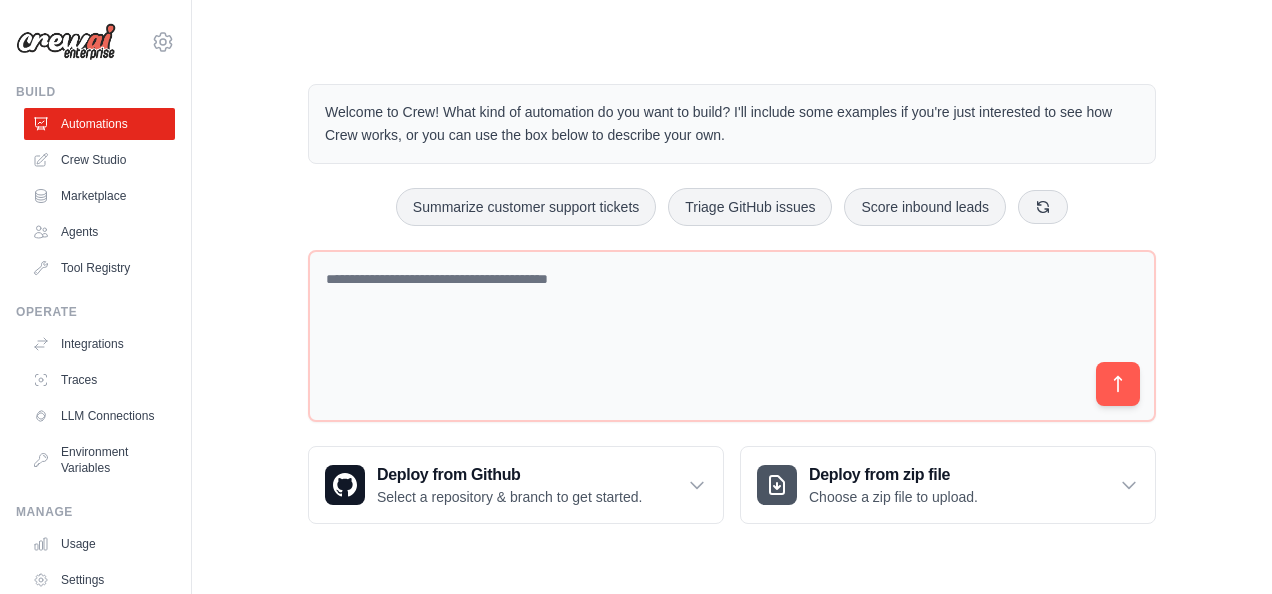 scroll, scrollTop: 0, scrollLeft: 0, axis: both 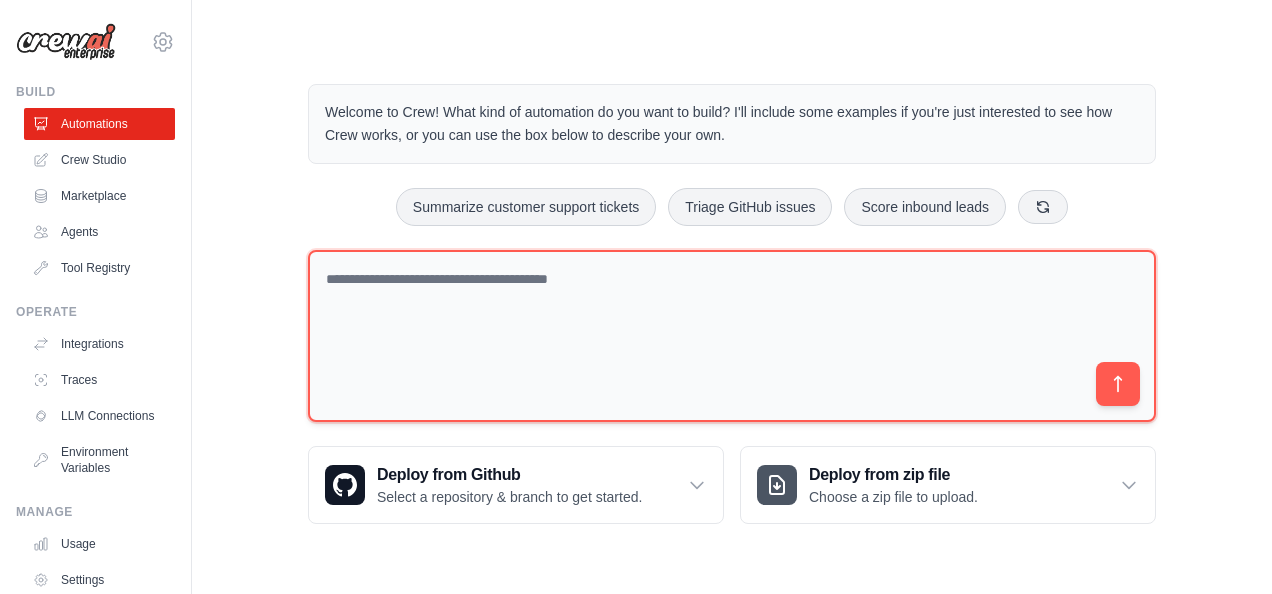 click at bounding box center [732, 336] 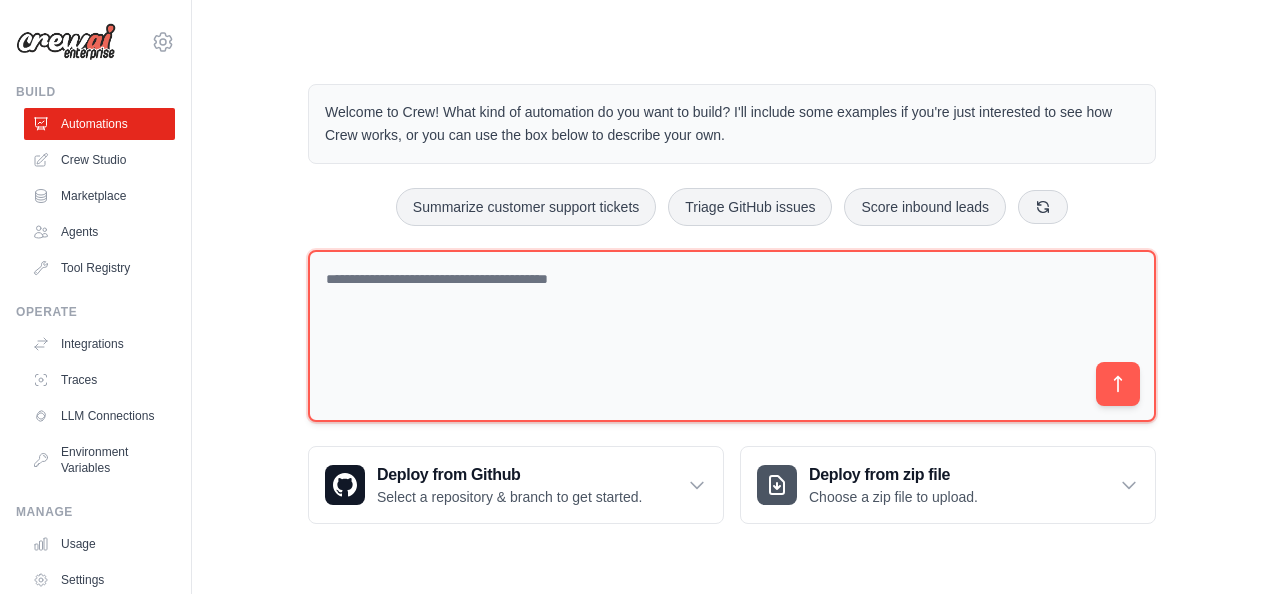 click at bounding box center (732, 336) 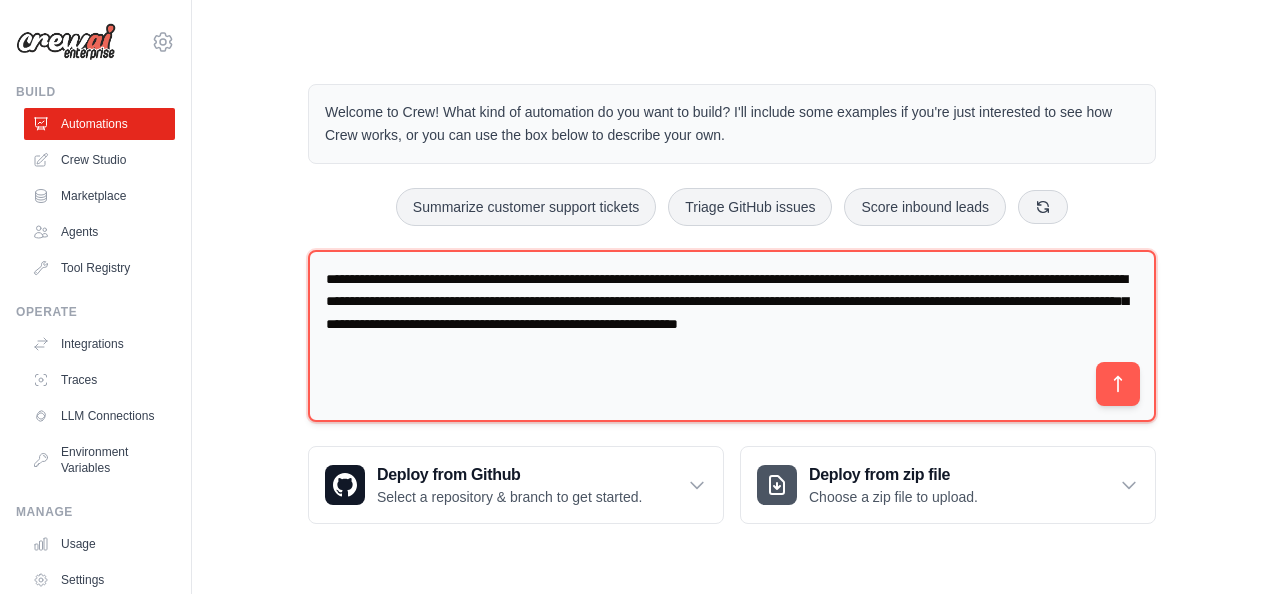 type on "**********" 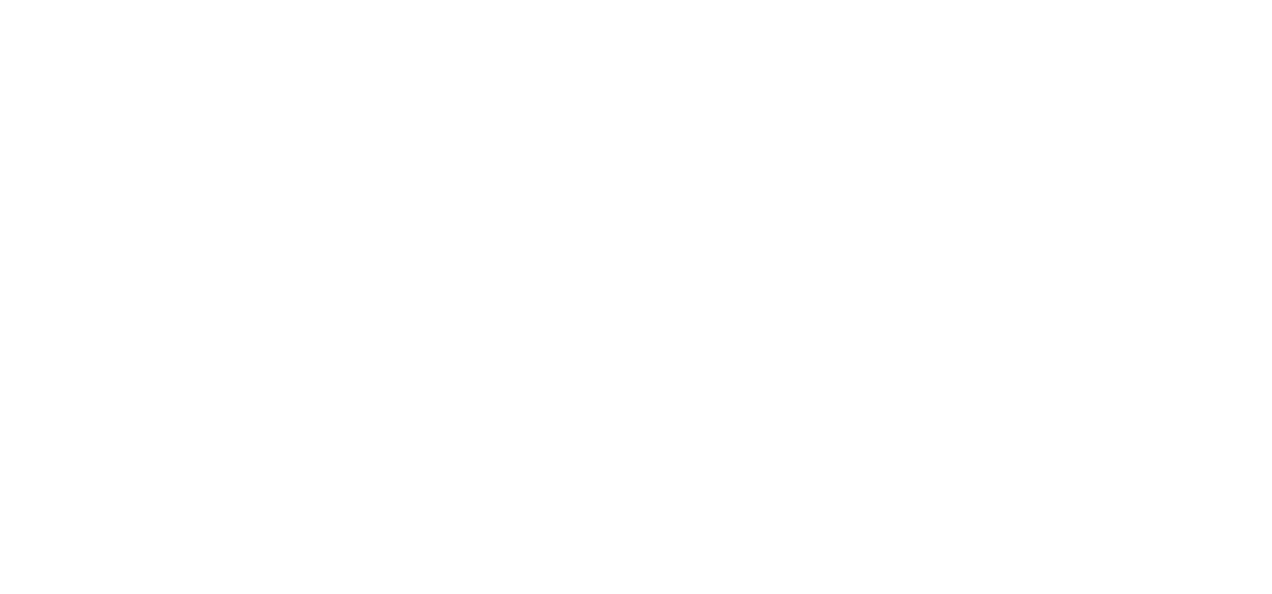 scroll, scrollTop: 0, scrollLeft: 0, axis: both 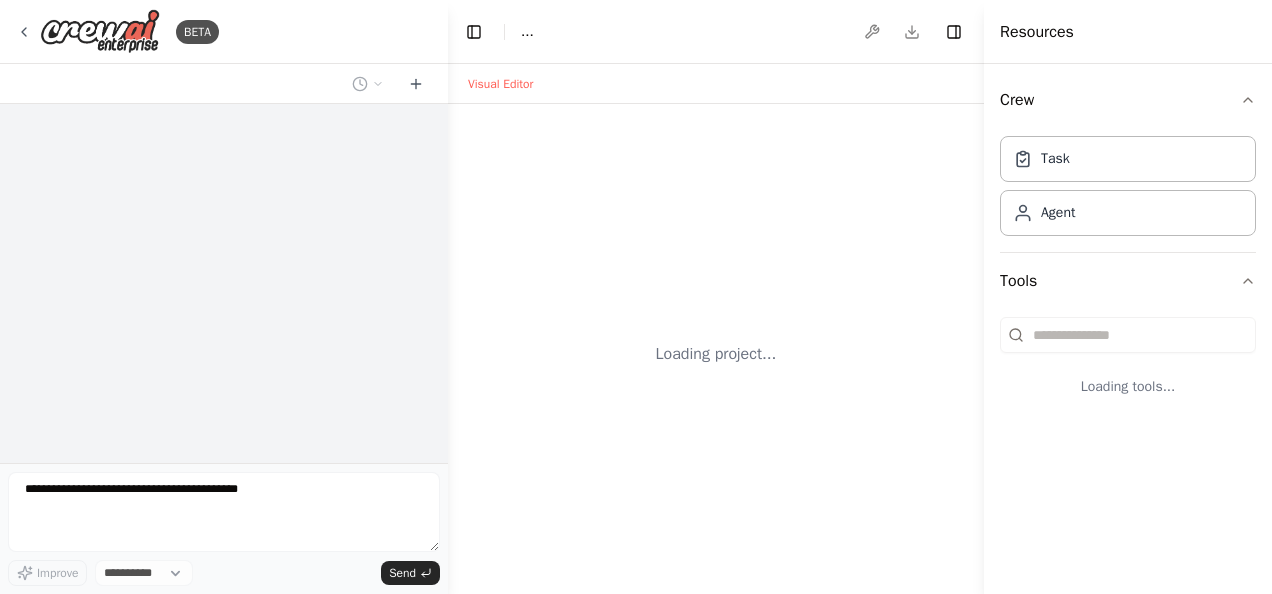select on "****" 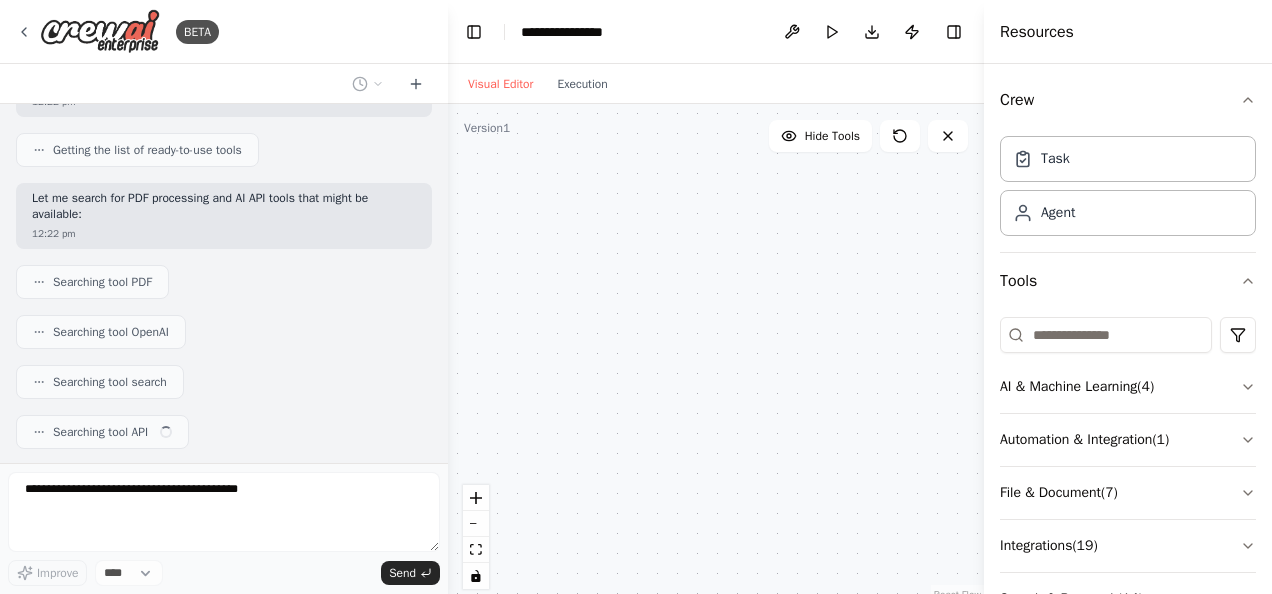 scroll, scrollTop: 330, scrollLeft: 0, axis: vertical 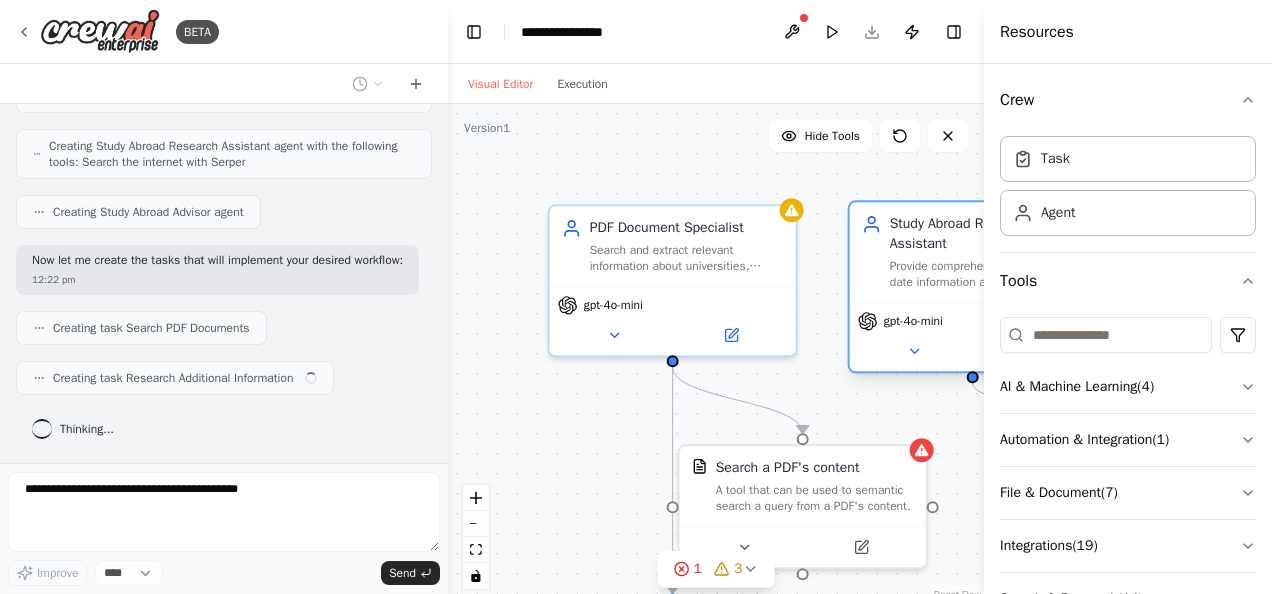 drag, startPoint x: 884, startPoint y: 312, endPoint x: 870, endPoint y: 304, distance: 16.124516 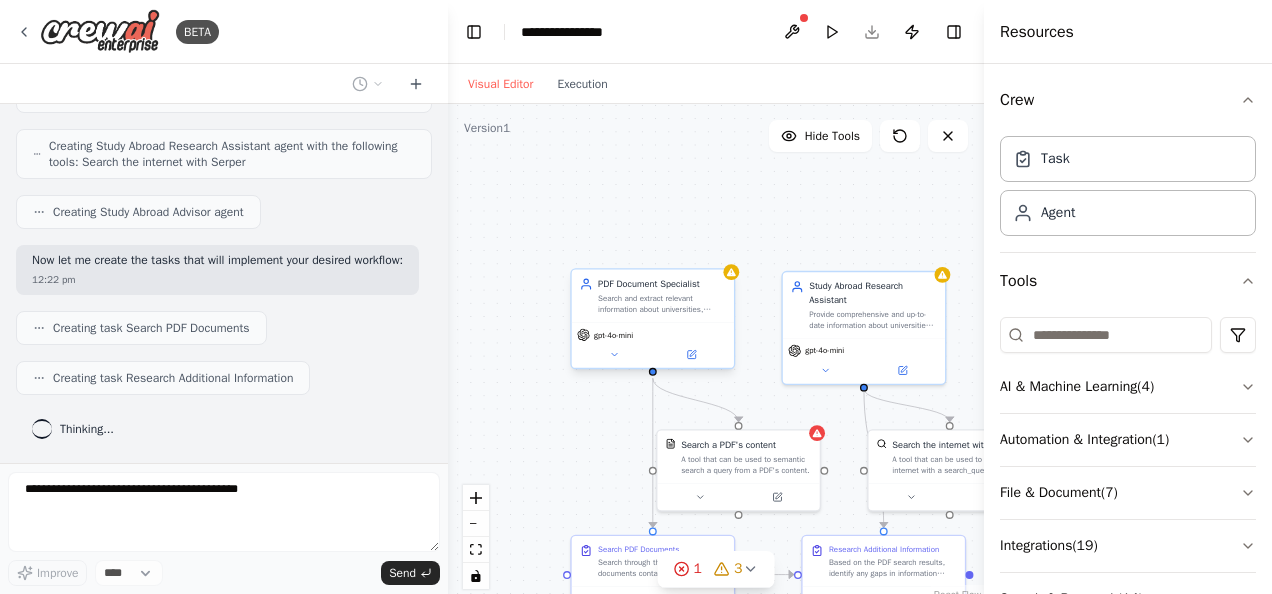 scroll, scrollTop: 1052, scrollLeft: 0, axis: vertical 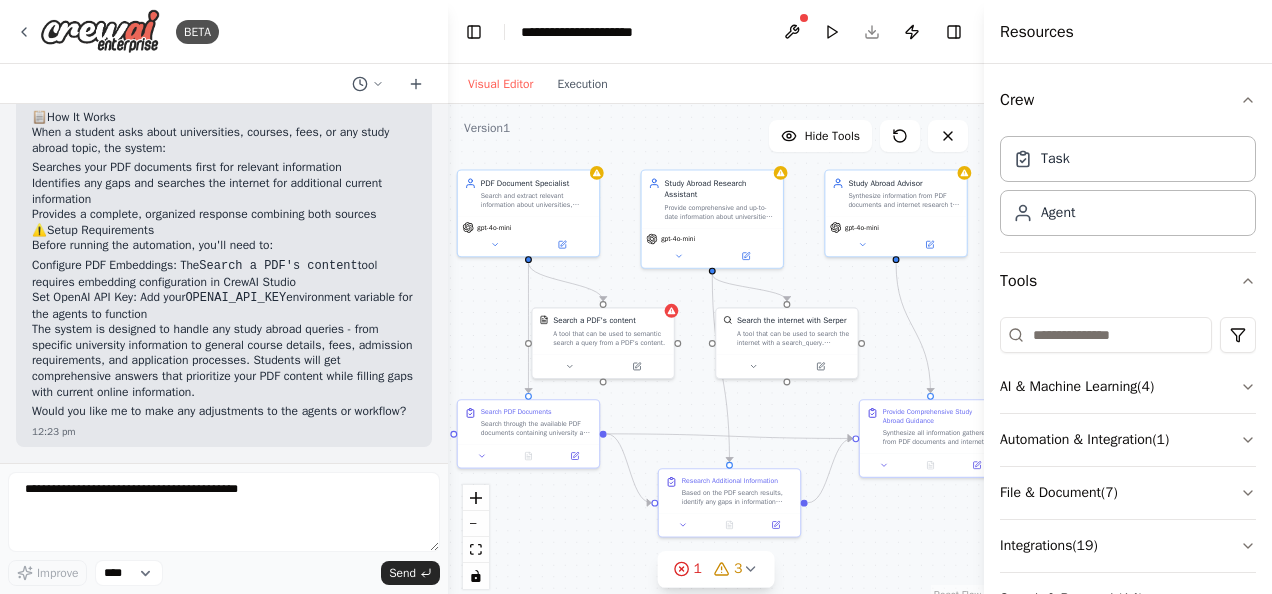drag, startPoint x: 830, startPoint y: 214, endPoint x: 693, endPoint y: 128, distance: 161.75598 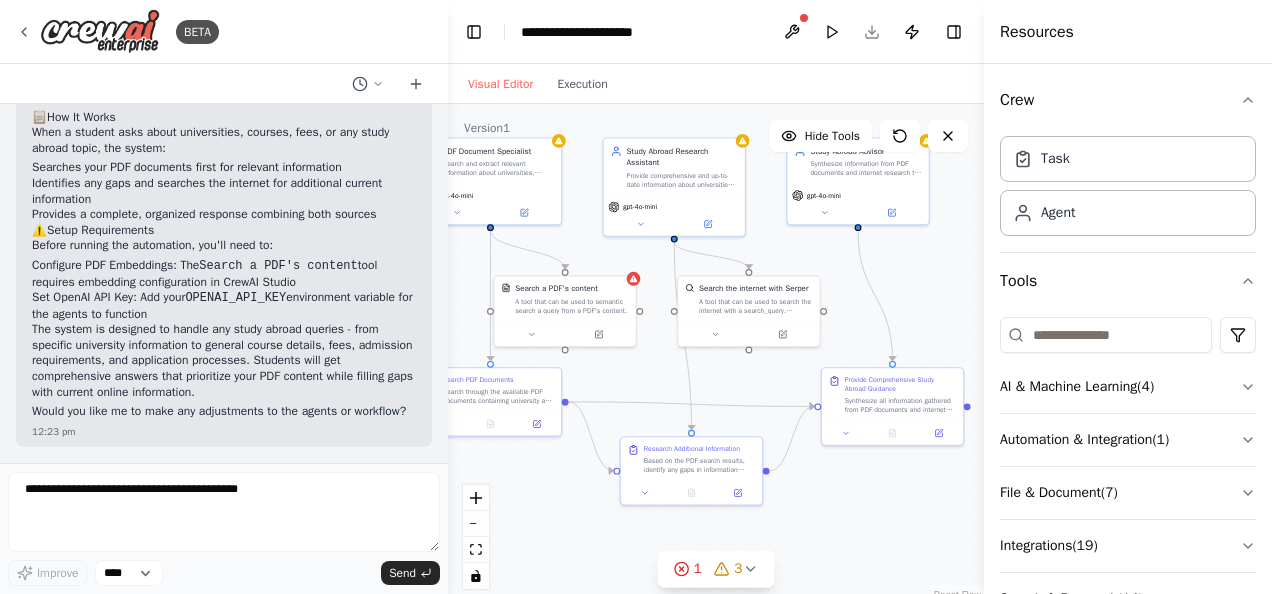 drag, startPoint x: 550, startPoint y: 562, endPoint x: 520, endPoint y: 540, distance: 37.202152 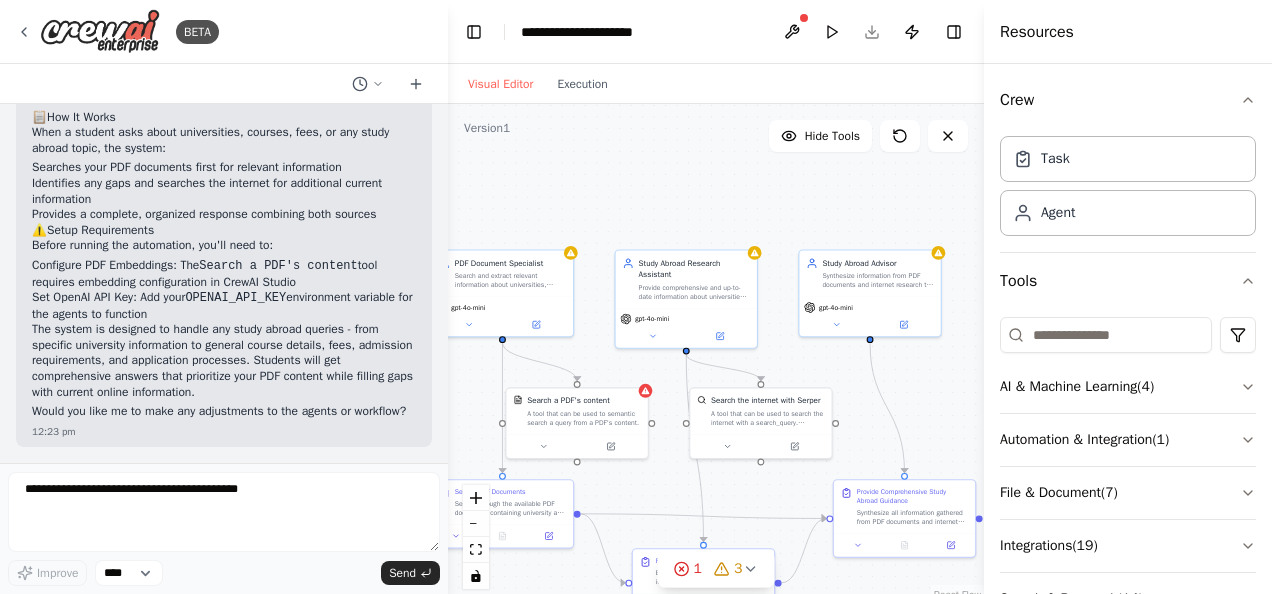 drag, startPoint x: 714, startPoint y: 122, endPoint x: 720, endPoint y: 218, distance: 96.18732 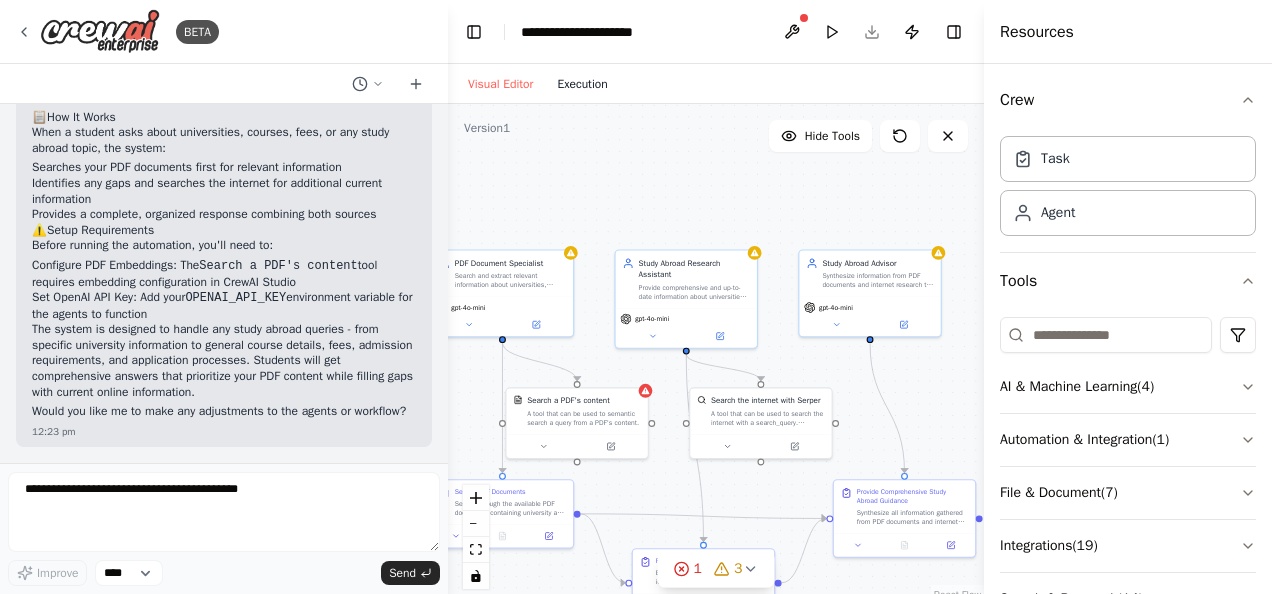 click on "Execution" at bounding box center [582, 84] 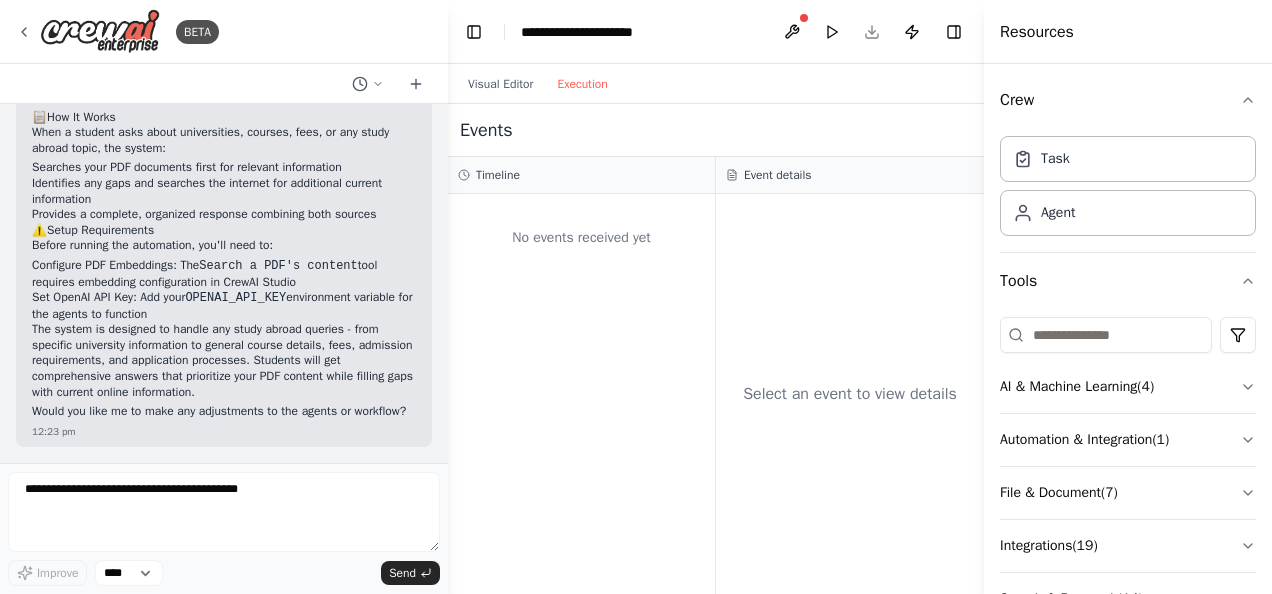 click on "Timeline" at bounding box center [581, 175] 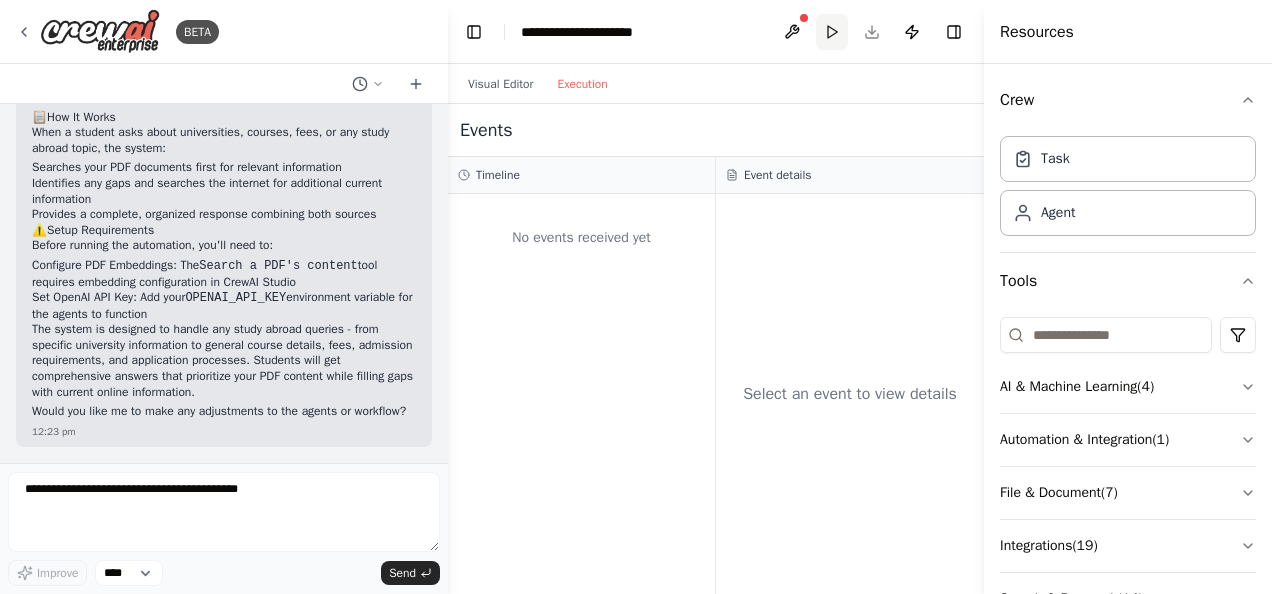 click on "Run" at bounding box center [832, 32] 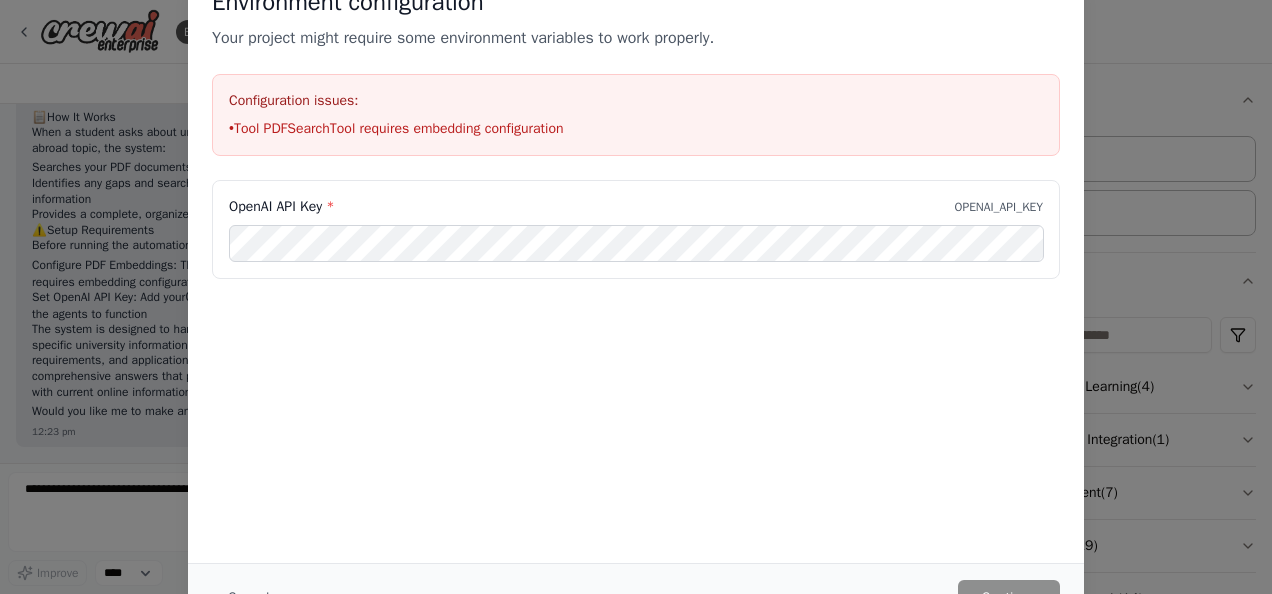 click on "Environment configuration Your project might require some environment variables to work properly. Configuration issues: •  Tool PDFSearchTool requires embedding configuration OpenAI API Key * OPENAI_API_KEY Cancel Continue" at bounding box center [636, 297] 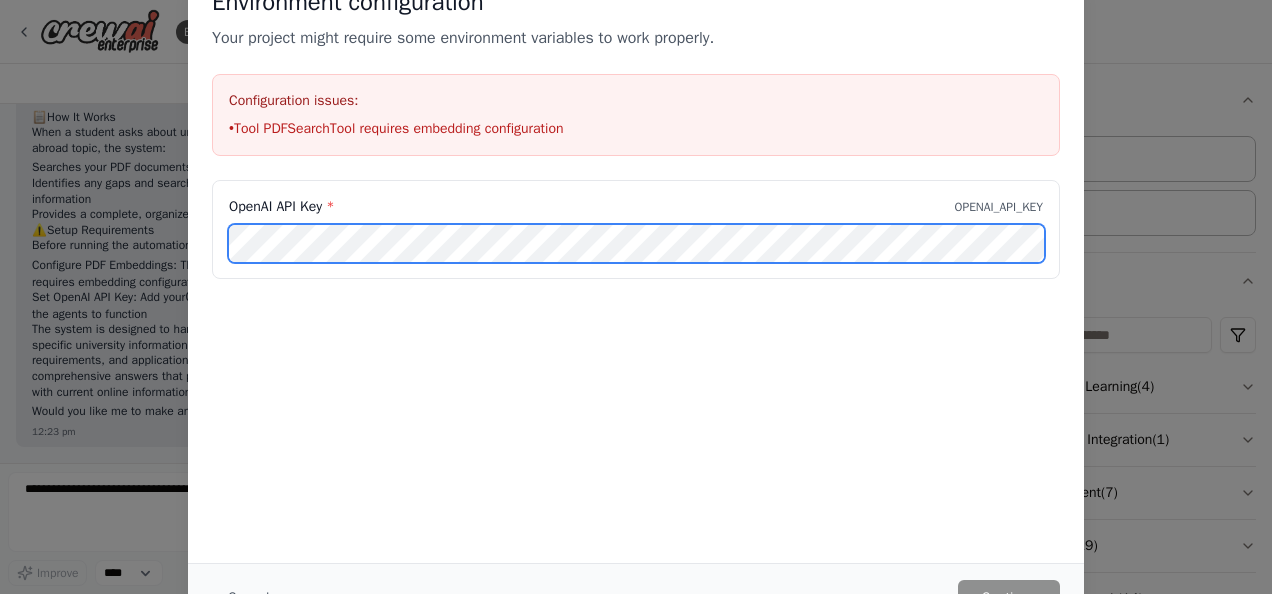 scroll, scrollTop: 0, scrollLeft: 167, axis: horizontal 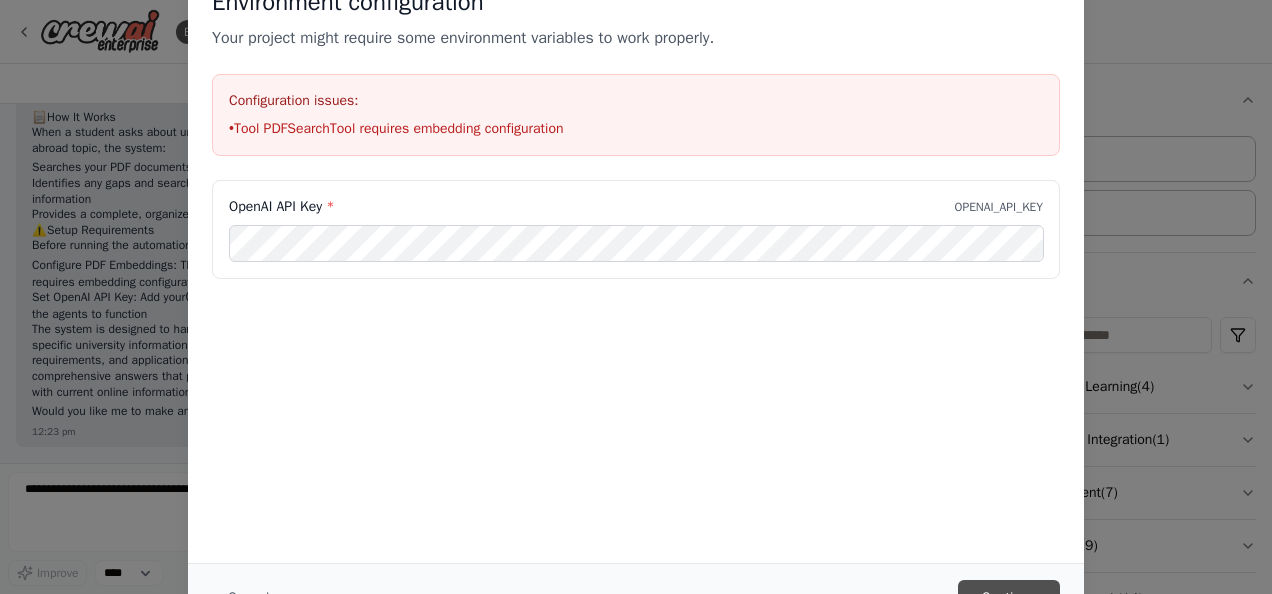 click on "Continue" at bounding box center [1009, 598] 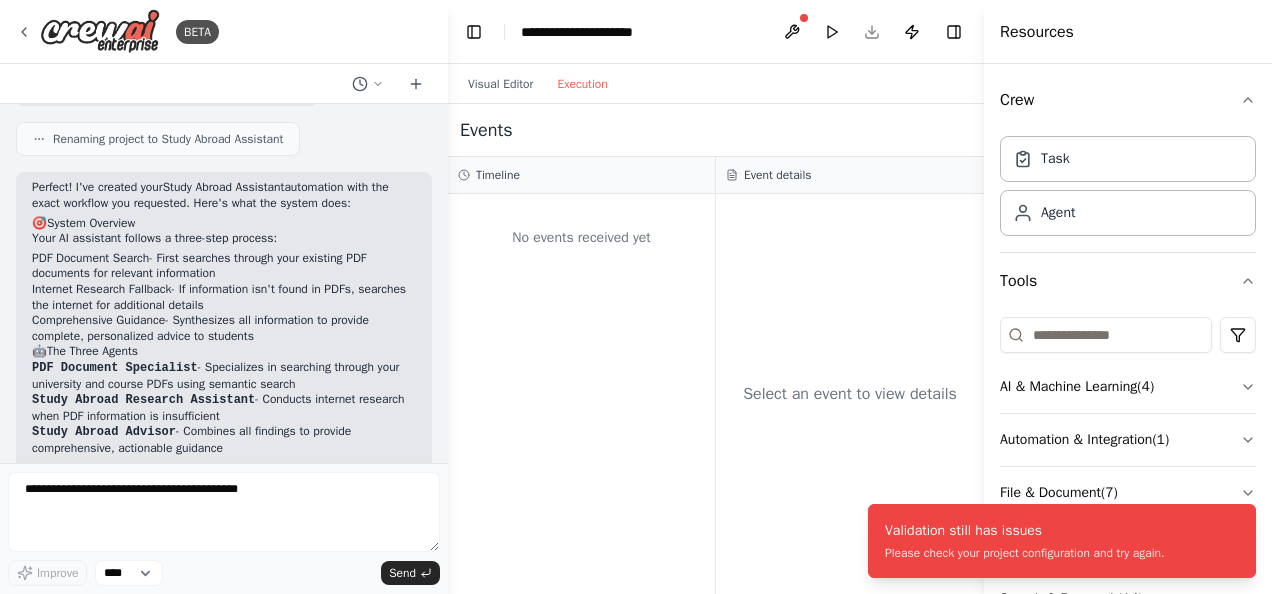 scroll, scrollTop: 1395, scrollLeft: 0, axis: vertical 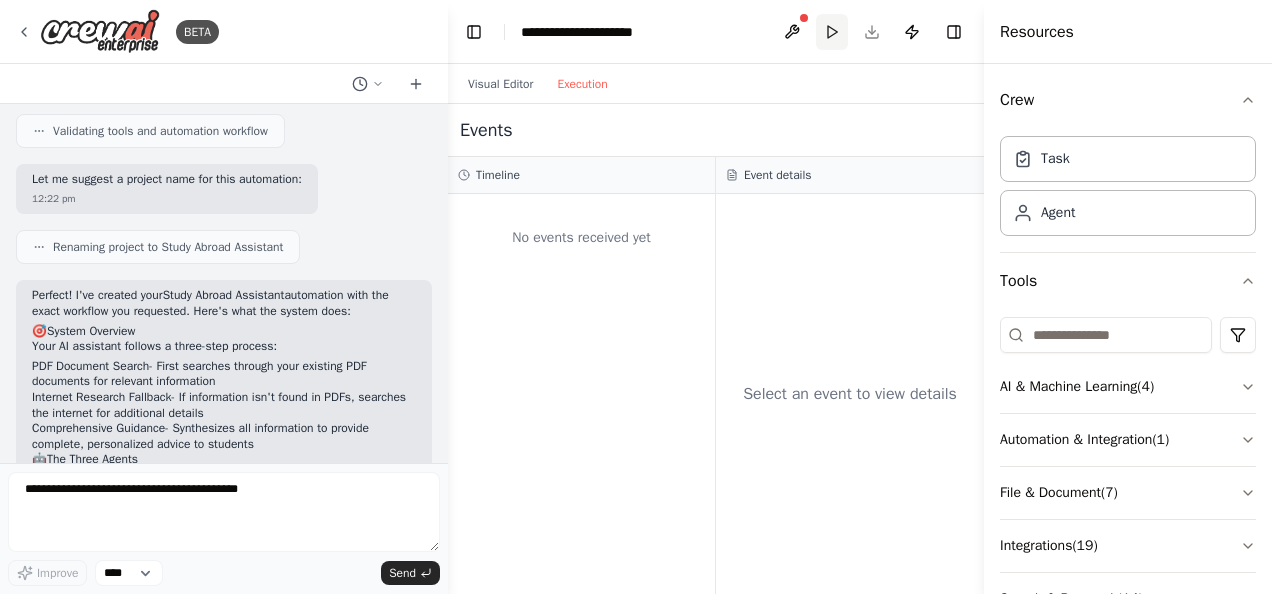 click on "Run" at bounding box center [832, 32] 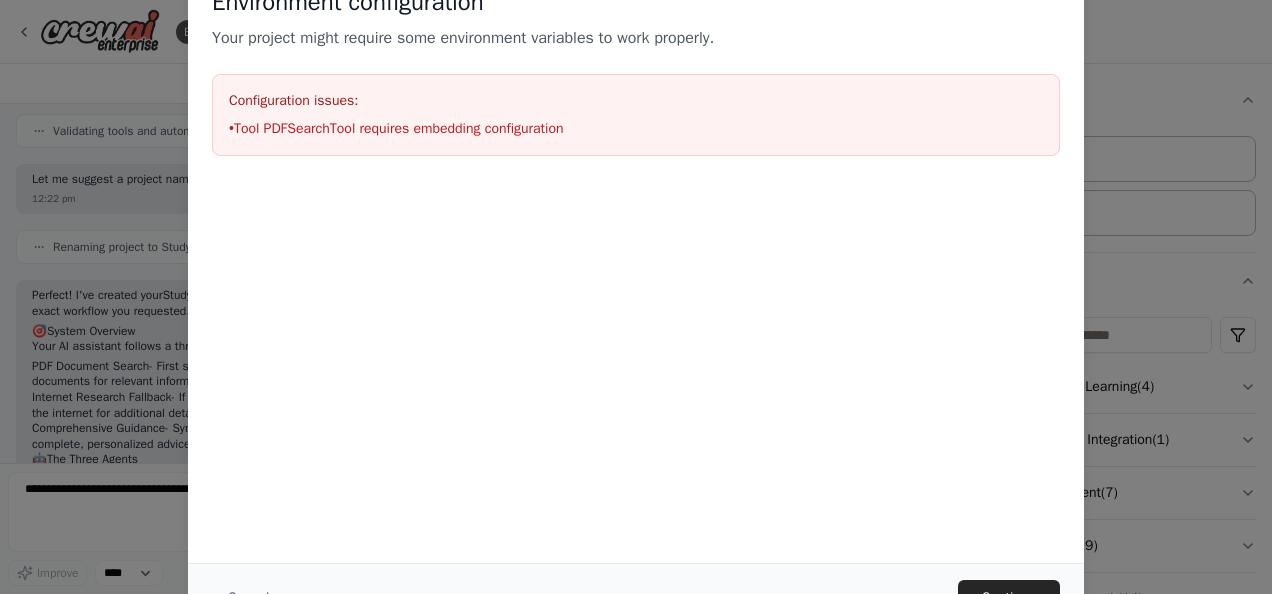 drag, startPoint x: 1206, startPoint y: 200, endPoint x: 1193, endPoint y: 200, distance: 13 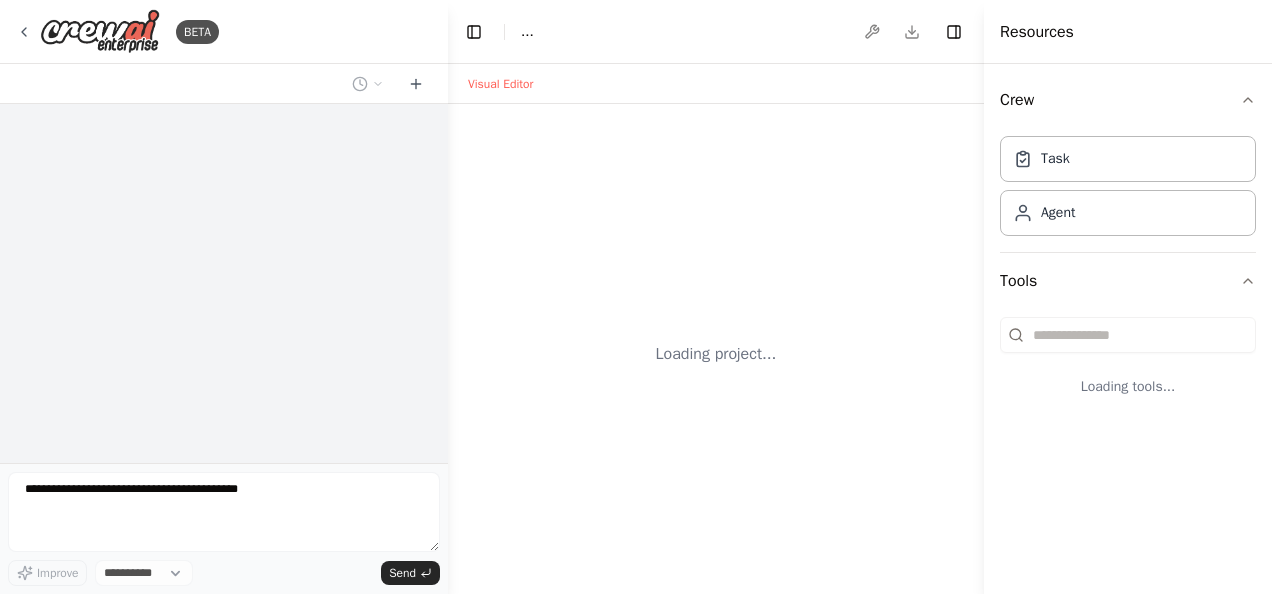 scroll, scrollTop: 0, scrollLeft: 0, axis: both 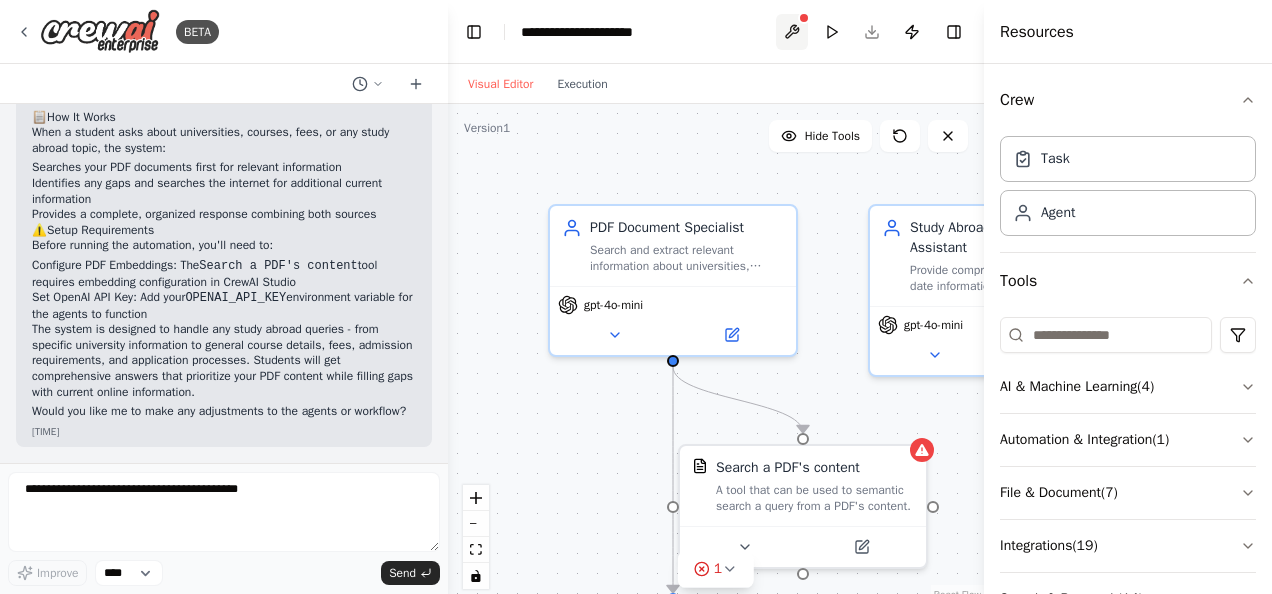 click at bounding box center (792, 32) 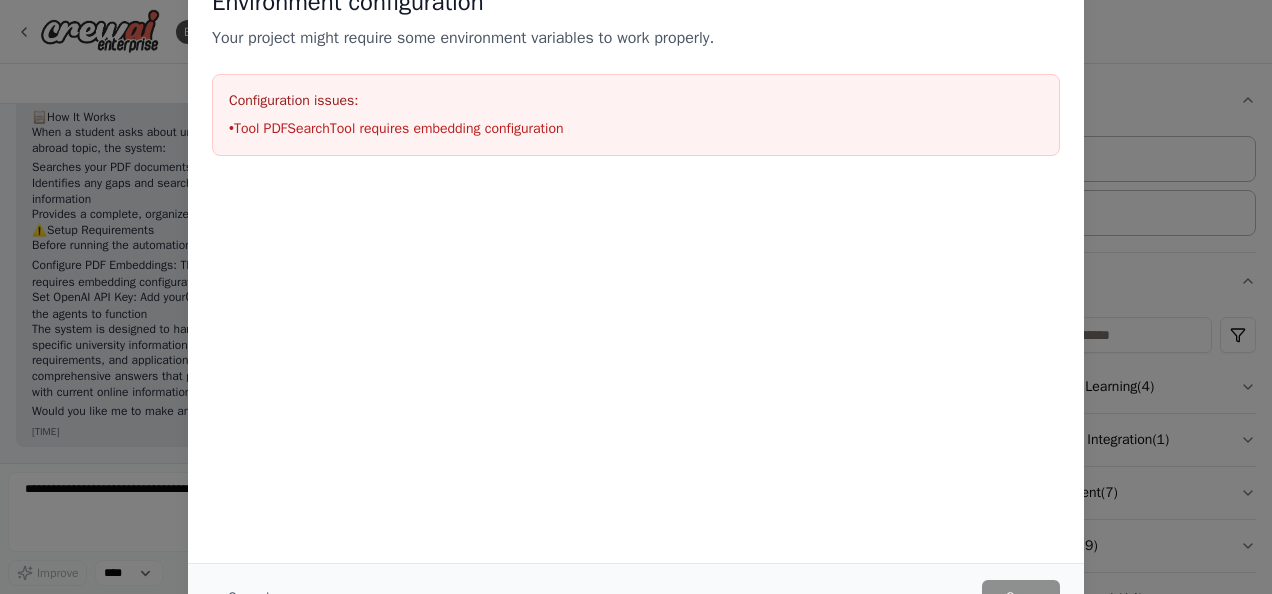 click on "Environment configuration Your project might require some environment variables to work properly. Configuration issues: •  Tool PDFSearchTool requires embedding configuration Cancel Save" at bounding box center [636, 297] 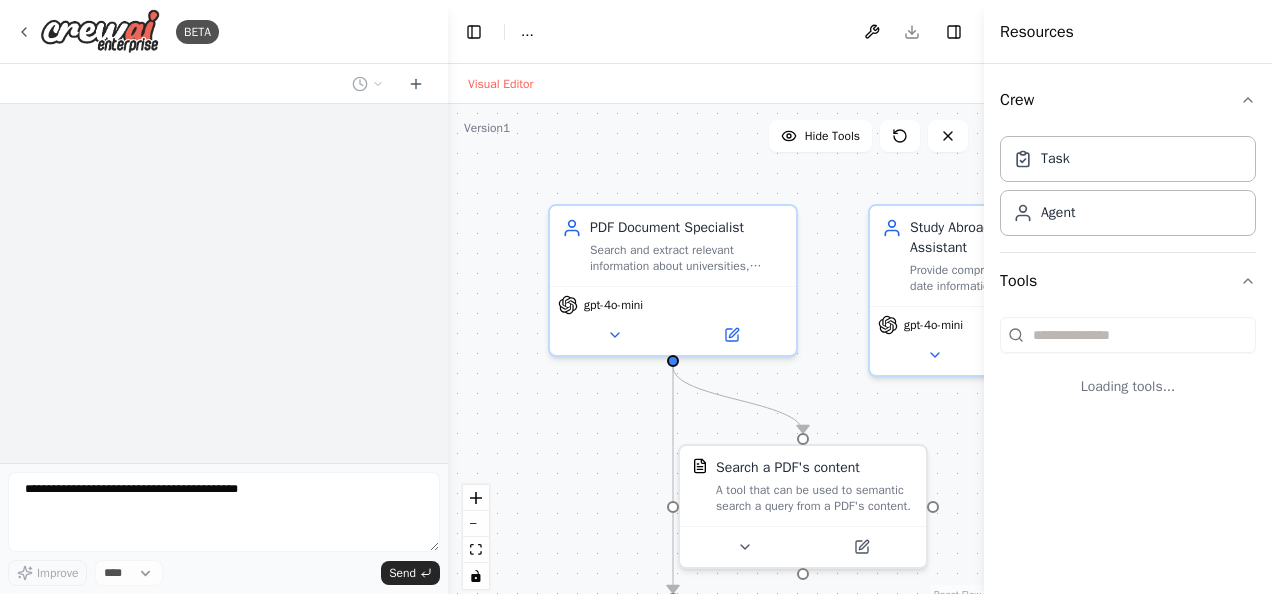 scroll, scrollTop: 0, scrollLeft: 0, axis: both 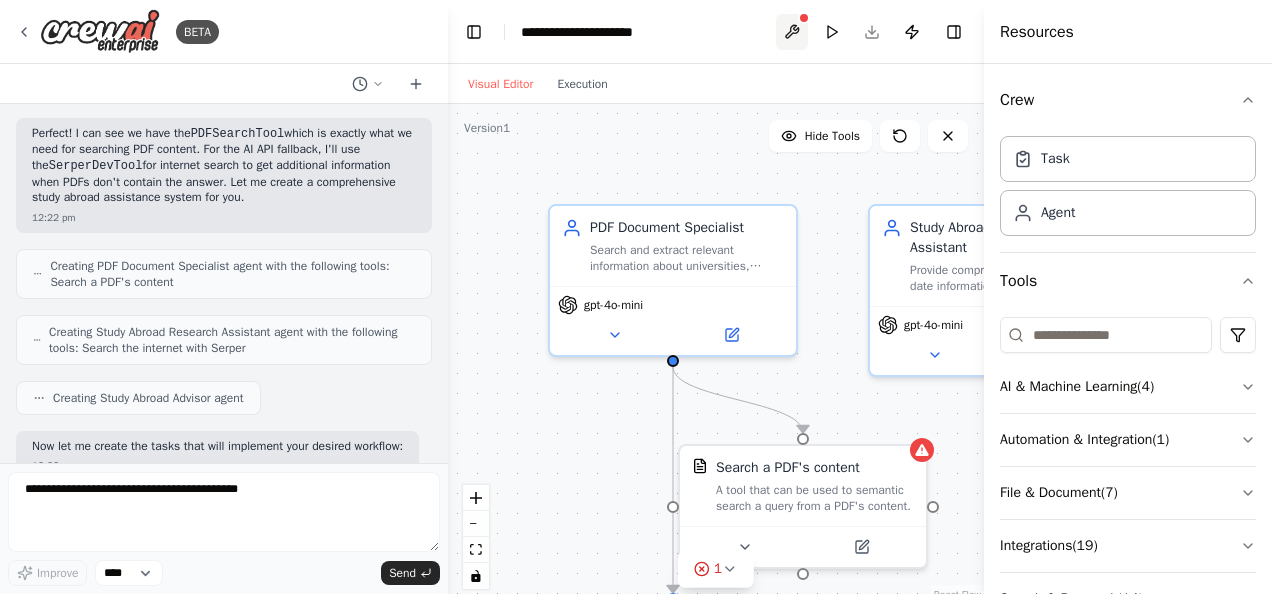 click at bounding box center (792, 32) 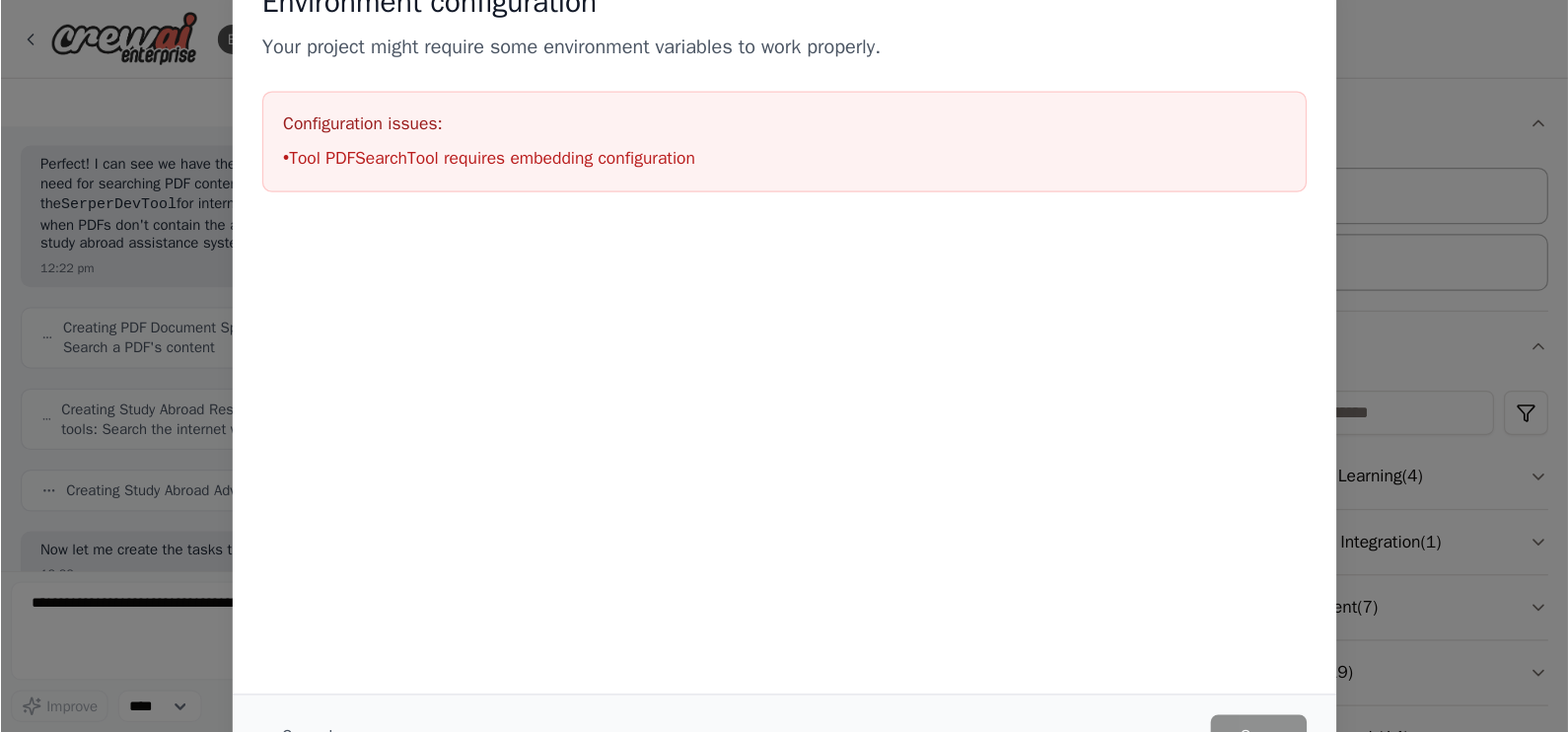 scroll, scrollTop: 784, scrollLeft: 0, axis: vertical 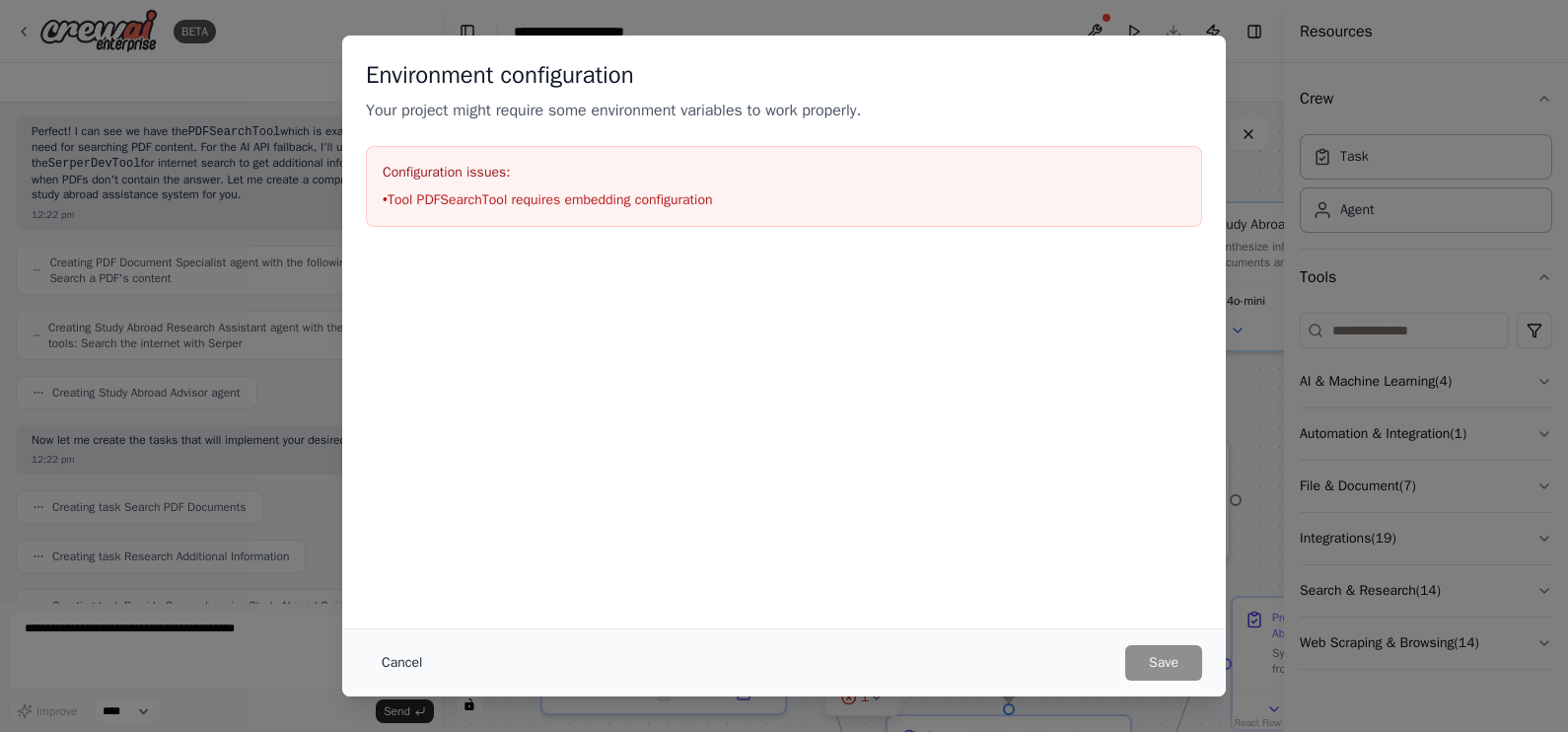 click on "Cancel" at bounding box center [401, 663] 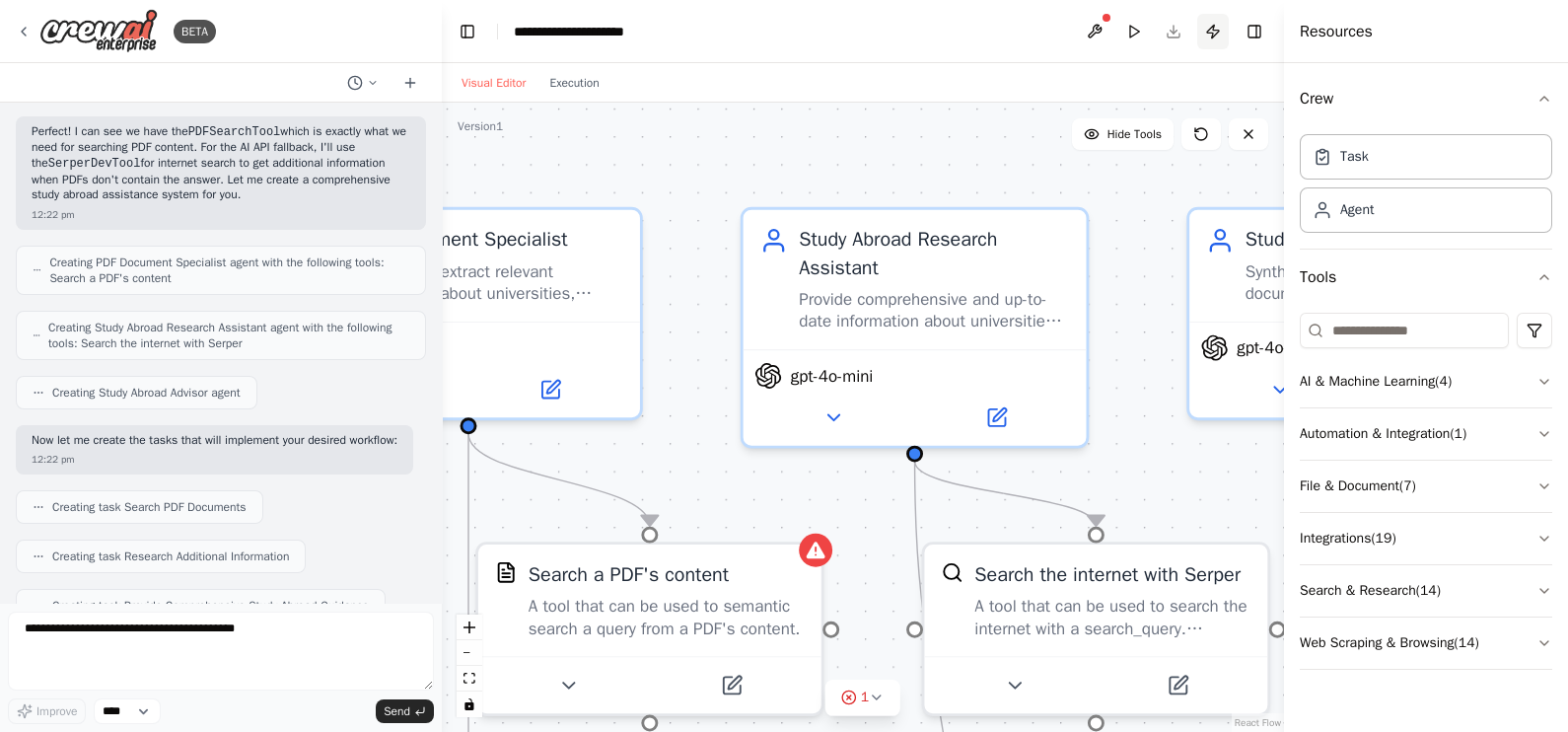 click on "Publish" at bounding box center [1213, 32] 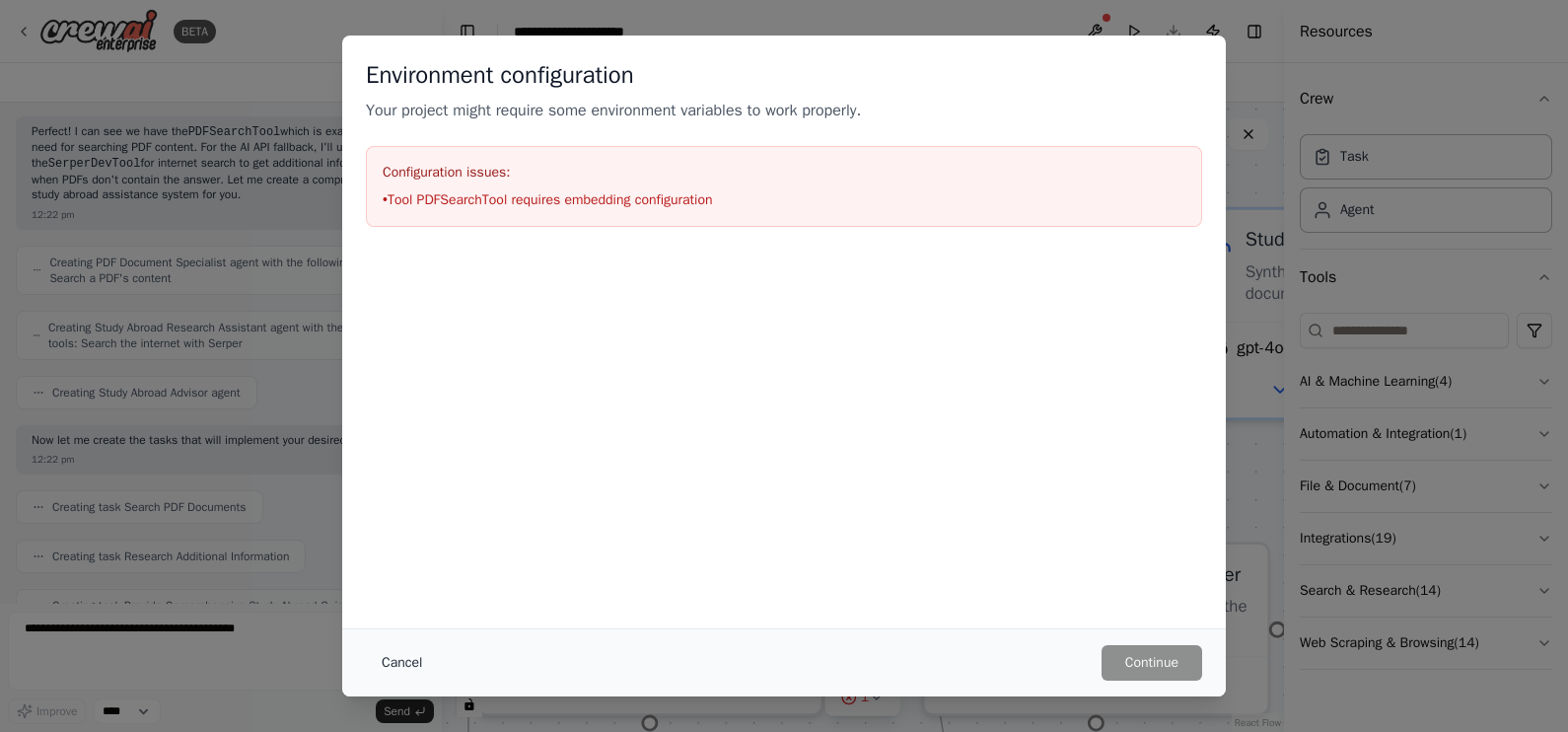 click on "Cancel" at bounding box center [401, 663] 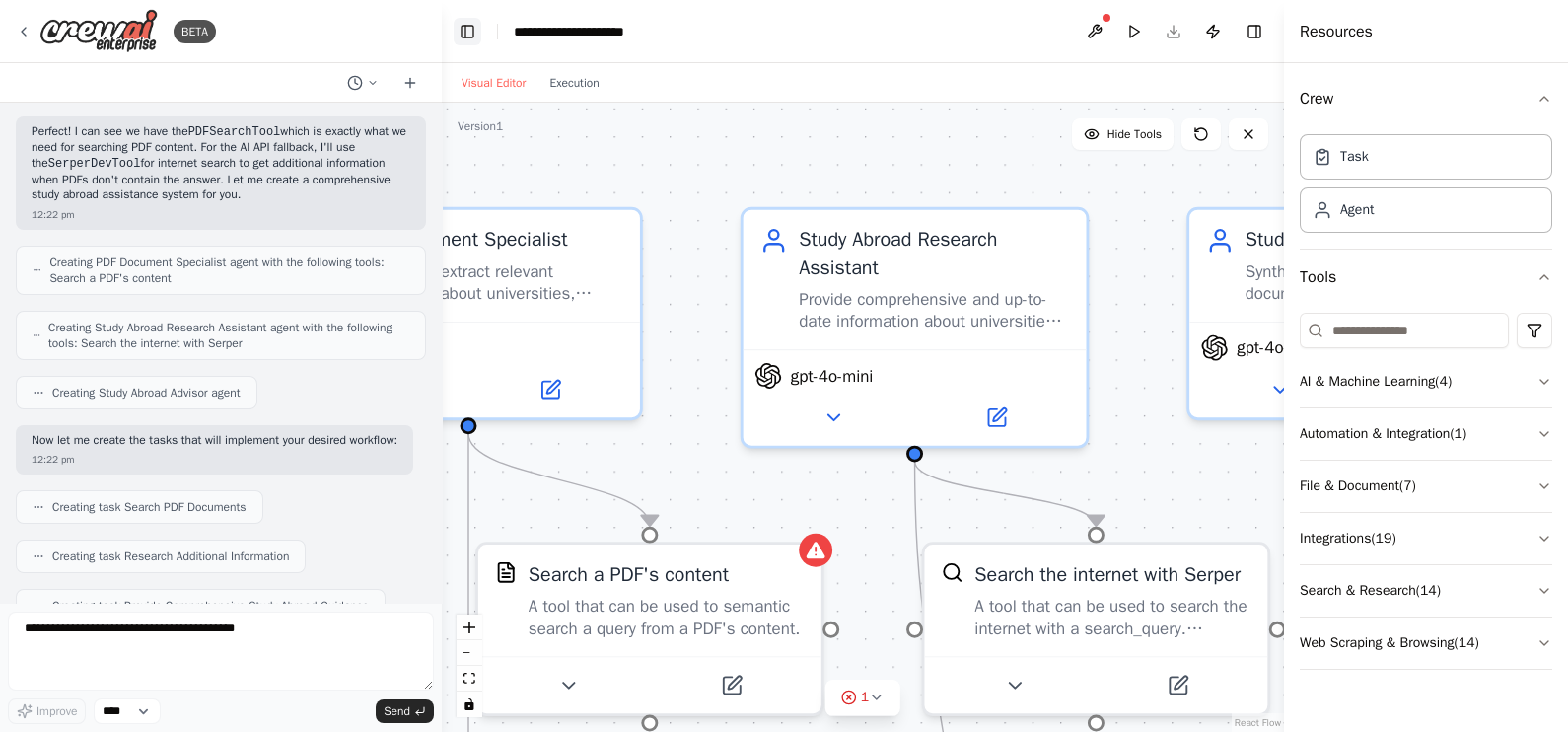click on "Toggle Left Sidebar" at bounding box center [467, 32] 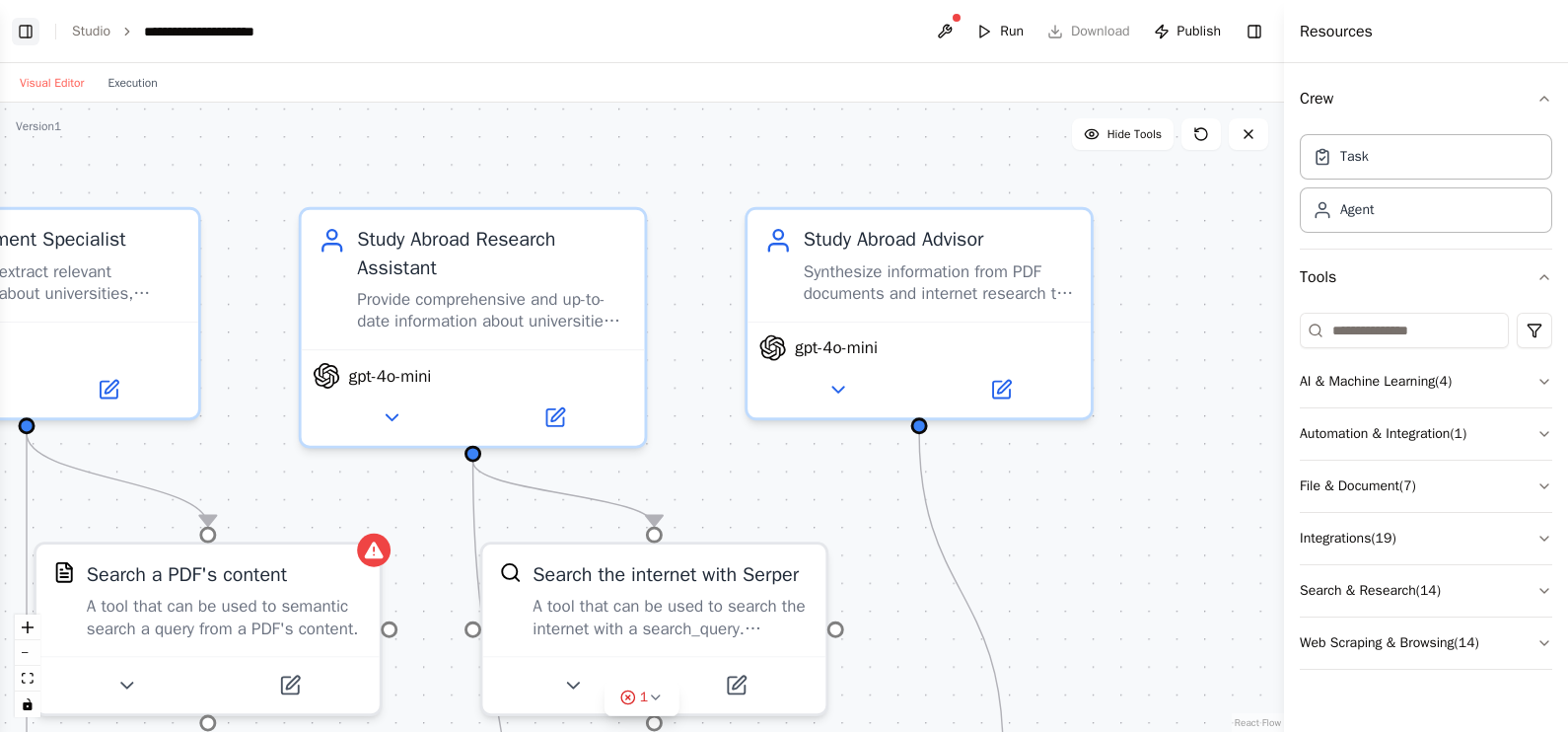 click on "Toggle Left Sidebar" at bounding box center [26, 32] 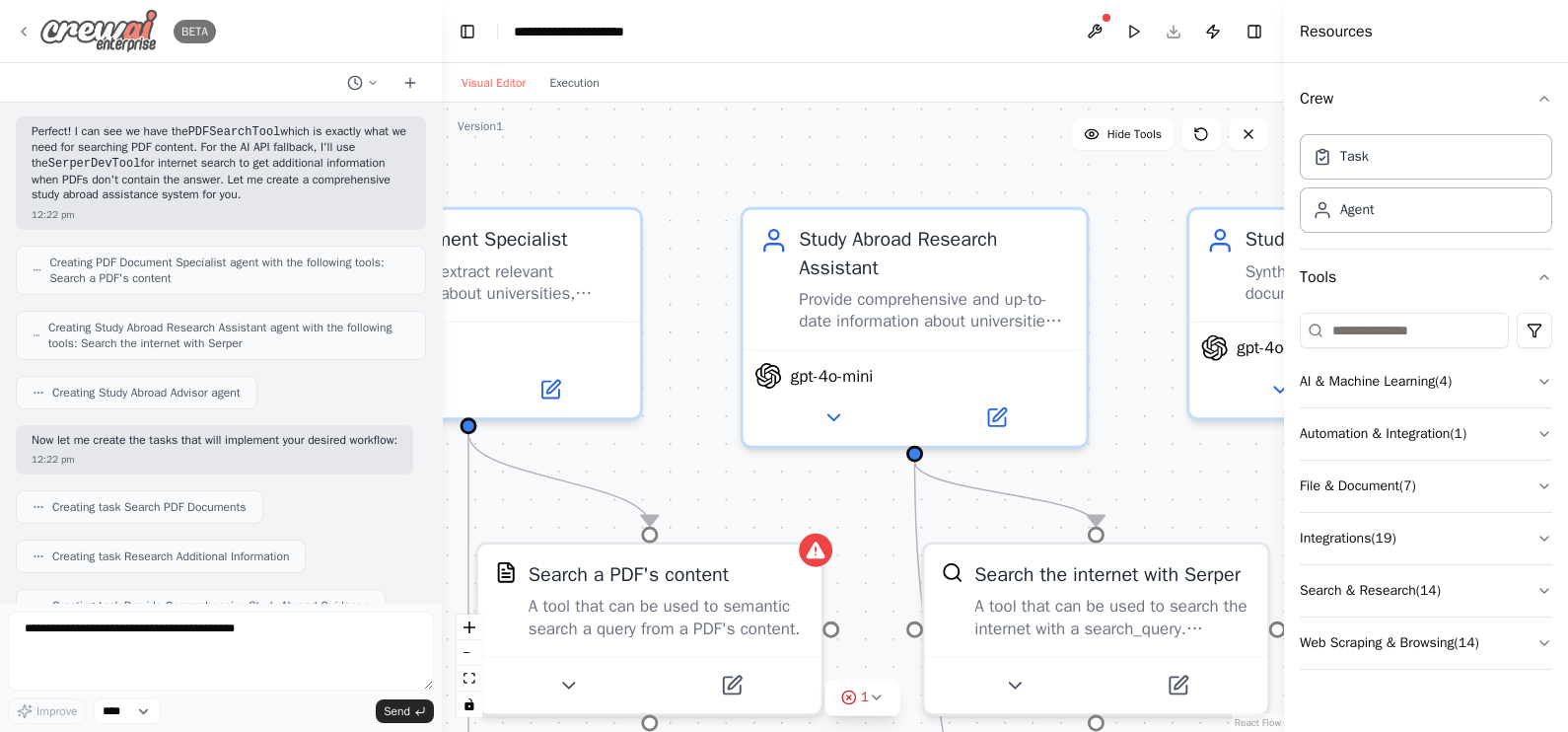 click on "BETA" at bounding box center (115, 31) 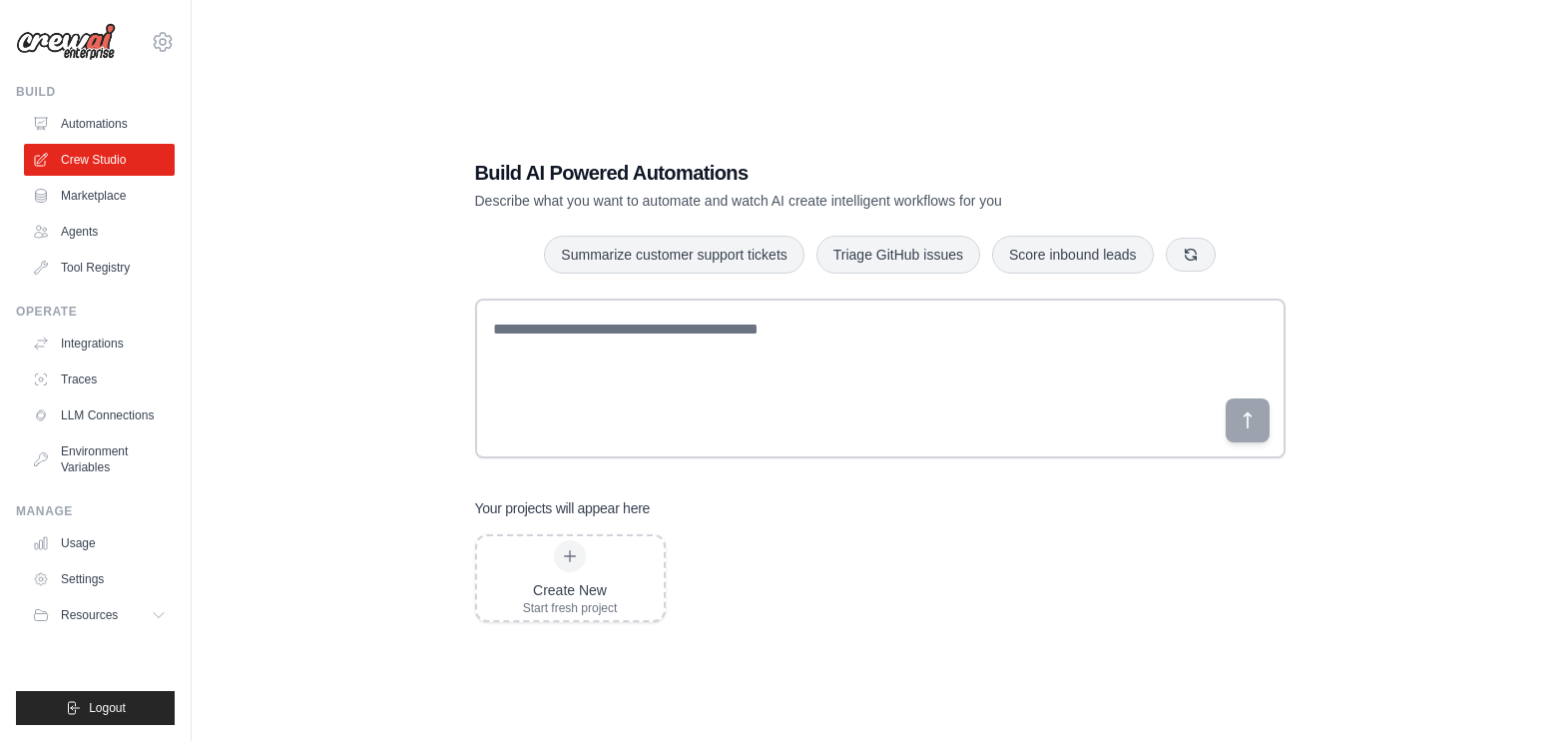 scroll, scrollTop: 0, scrollLeft: 0, axis: both 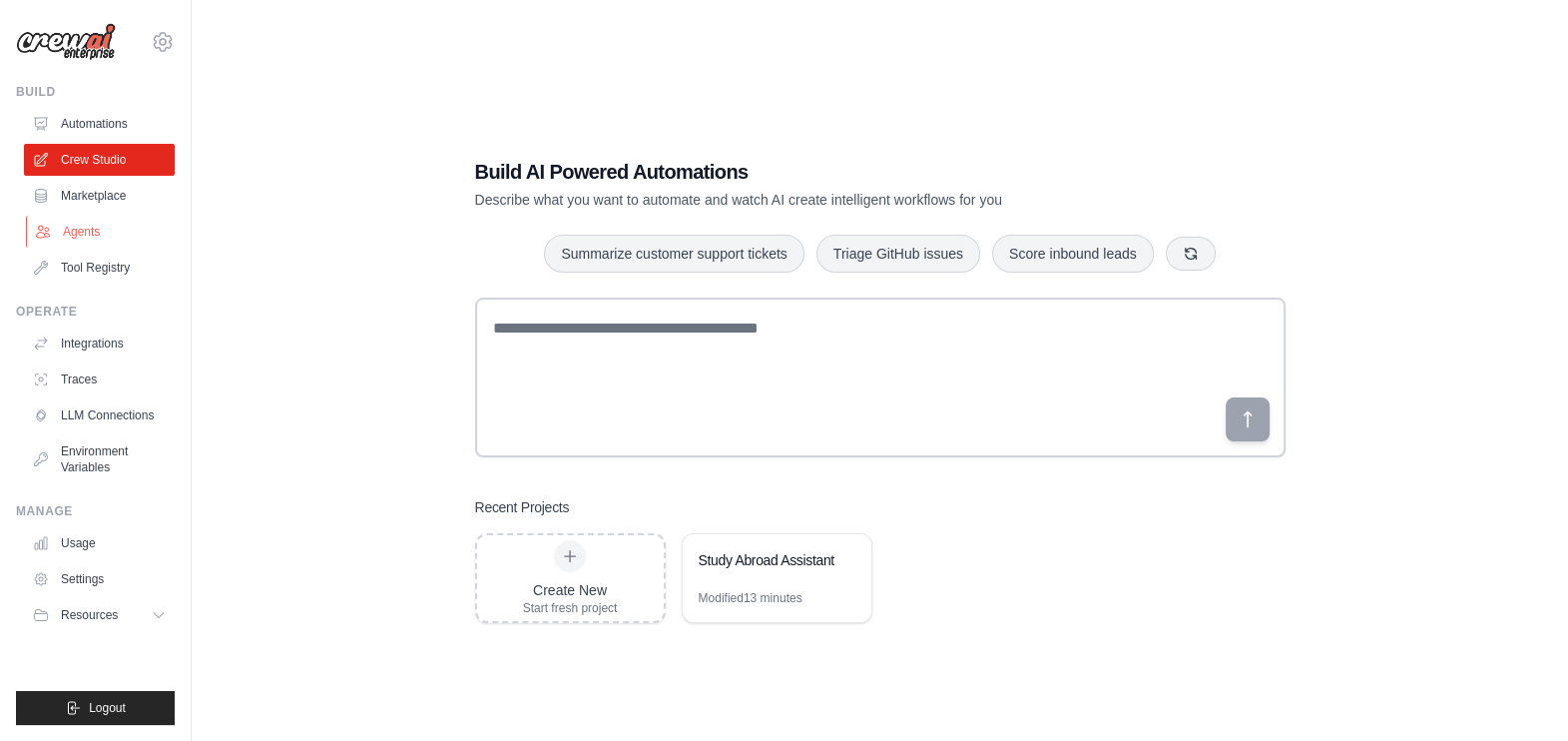 click on "Agents" at bounding box center [101, 232] 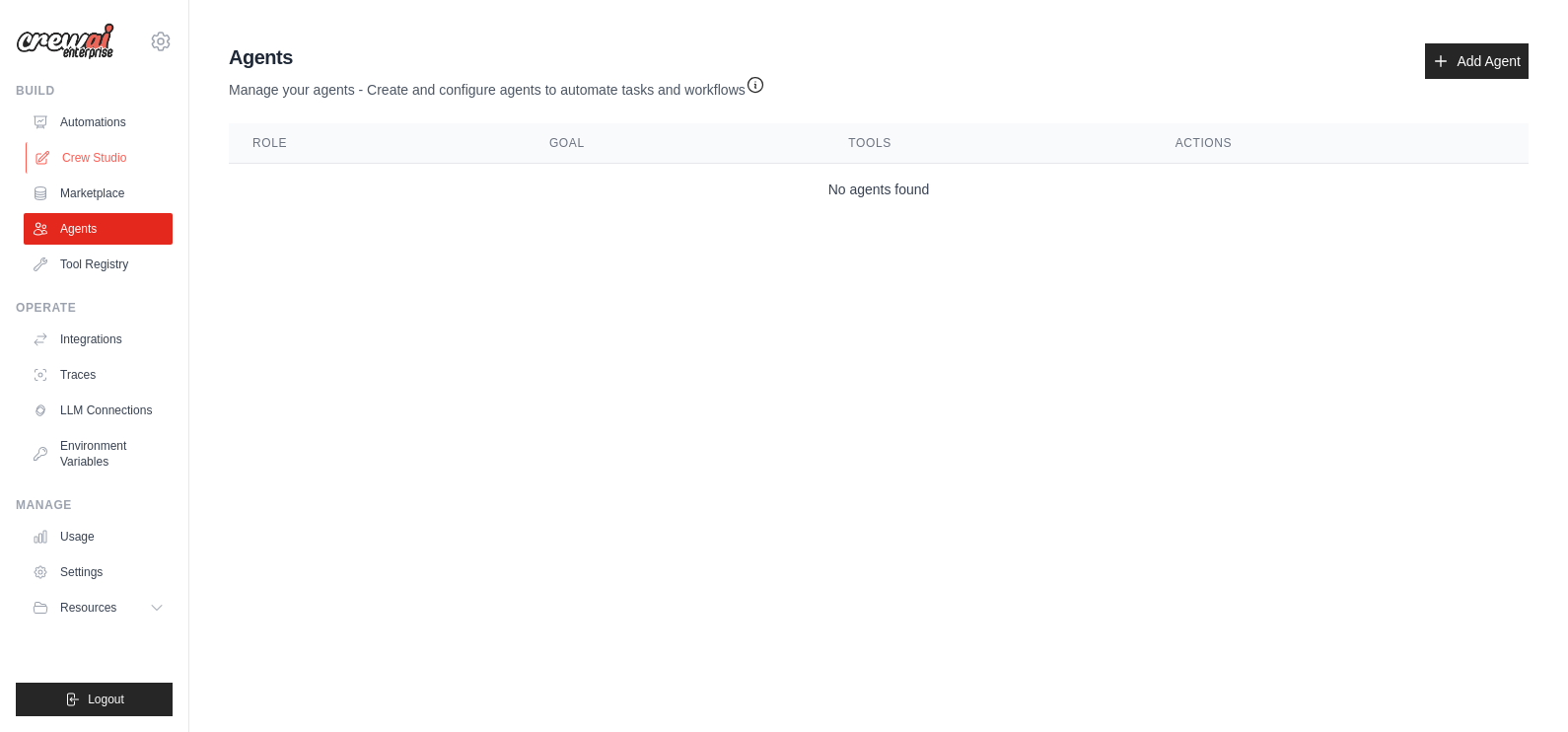 click on "Crew Studio" at bounding box center [100, 158] 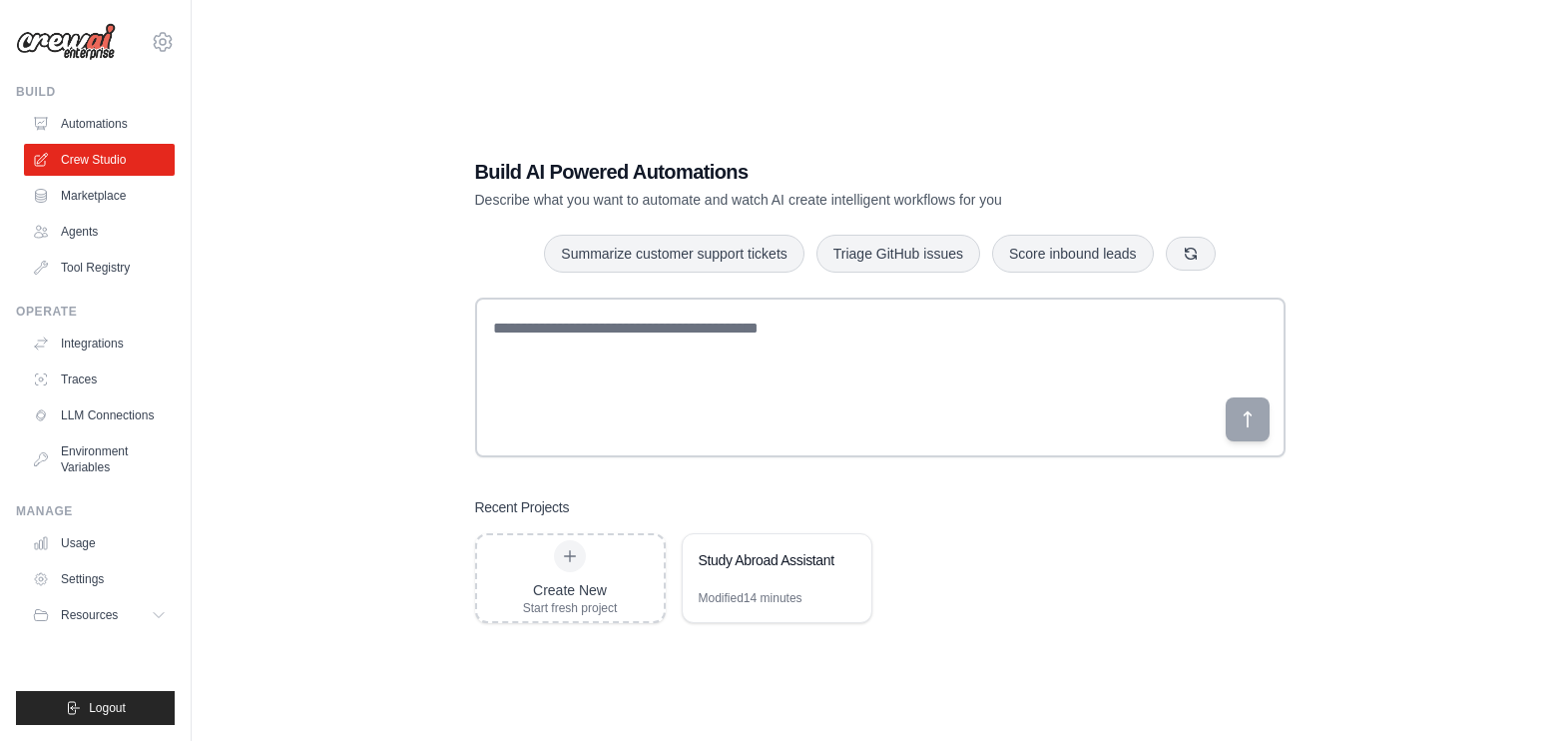 scroll, scrollTop: 0, scrollLeft: 0, axis: both 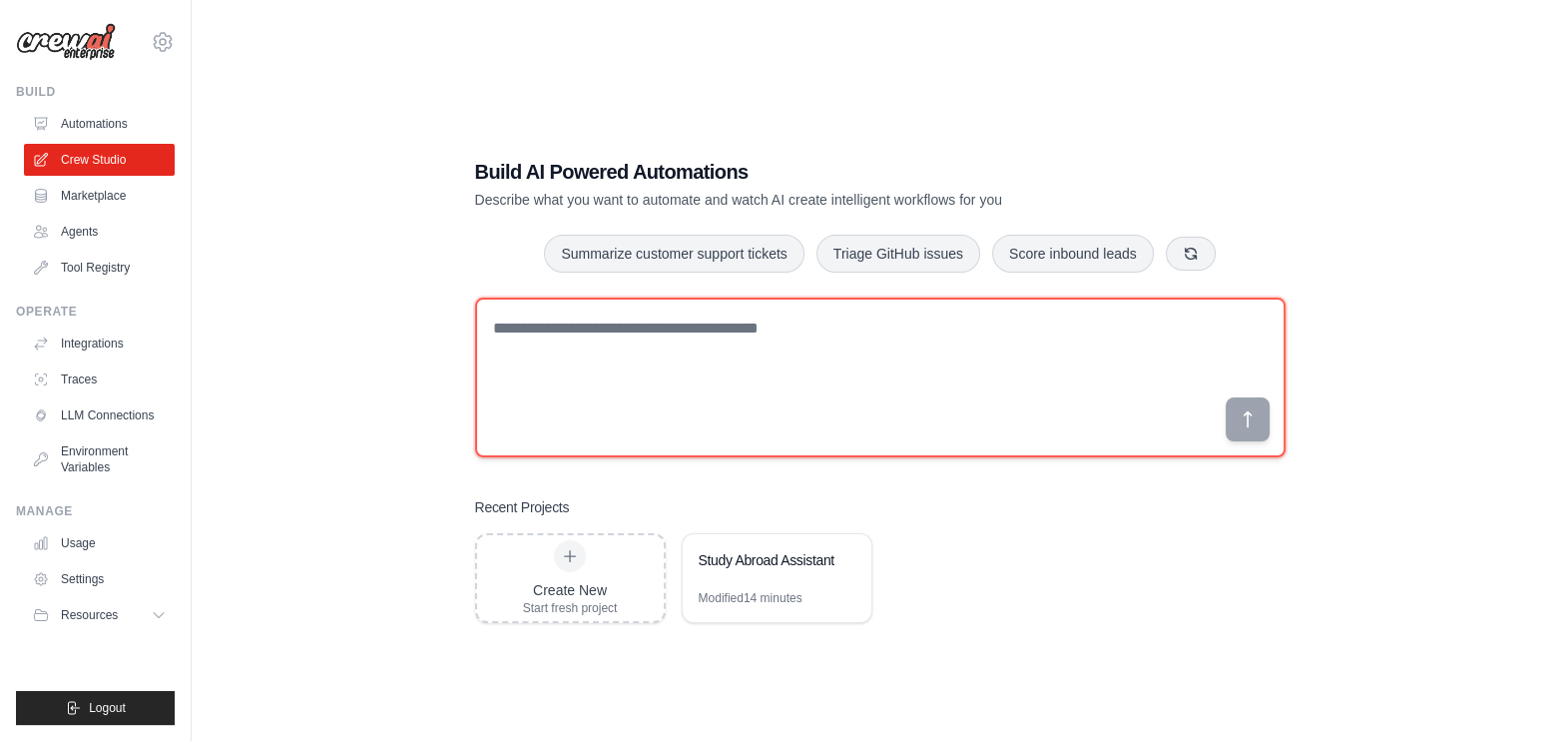 click at bounding box center [880, 377] 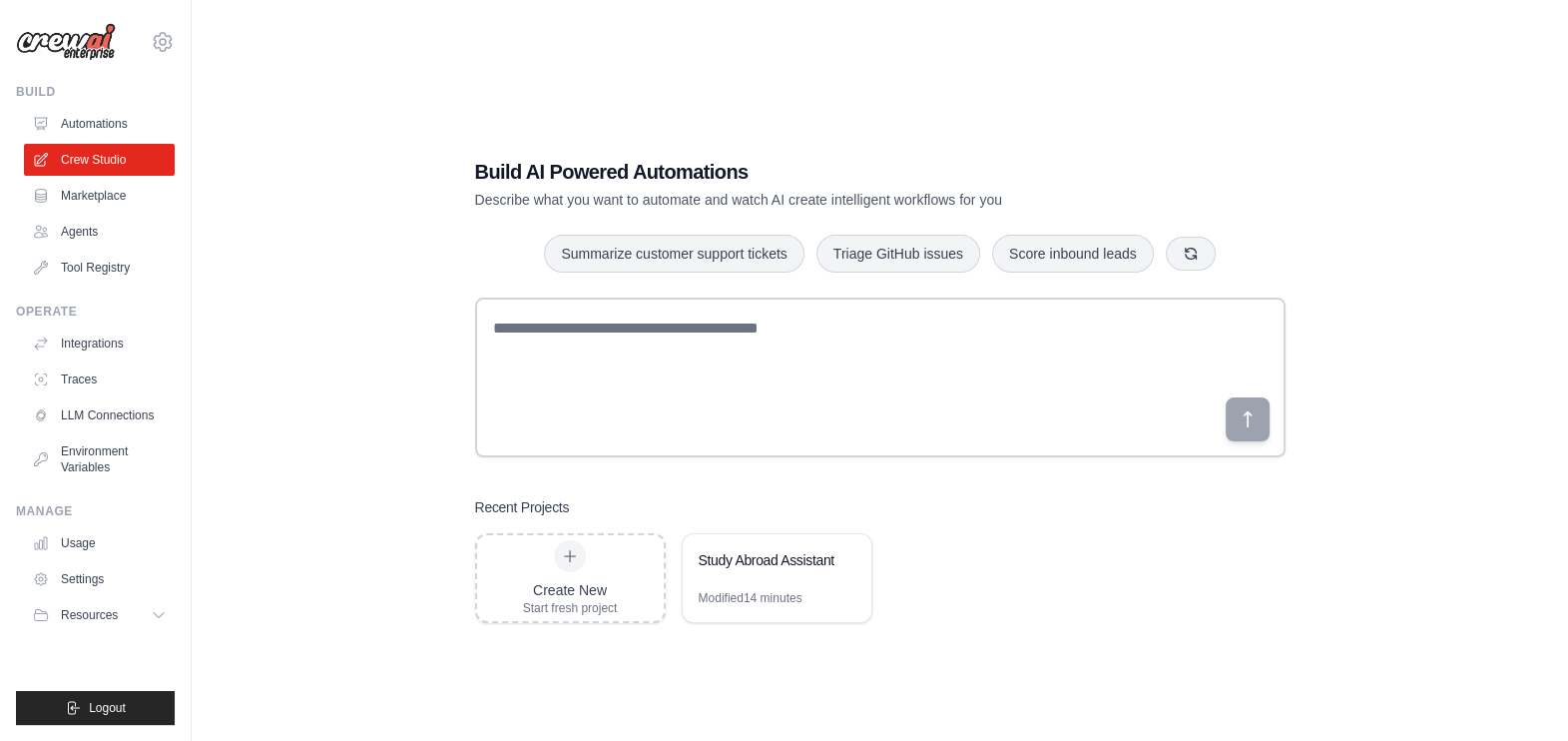 click on "Build AI Powered Automations Describe what you want to automate and watch AI create intelligent workflows for you Summarize customer support tickets Triage GitHub issues Score inbound leads Recent Projects Create New Start fresh project Study Abroad Assistant Modified 14 minutes" at bounding box center [879, 390] 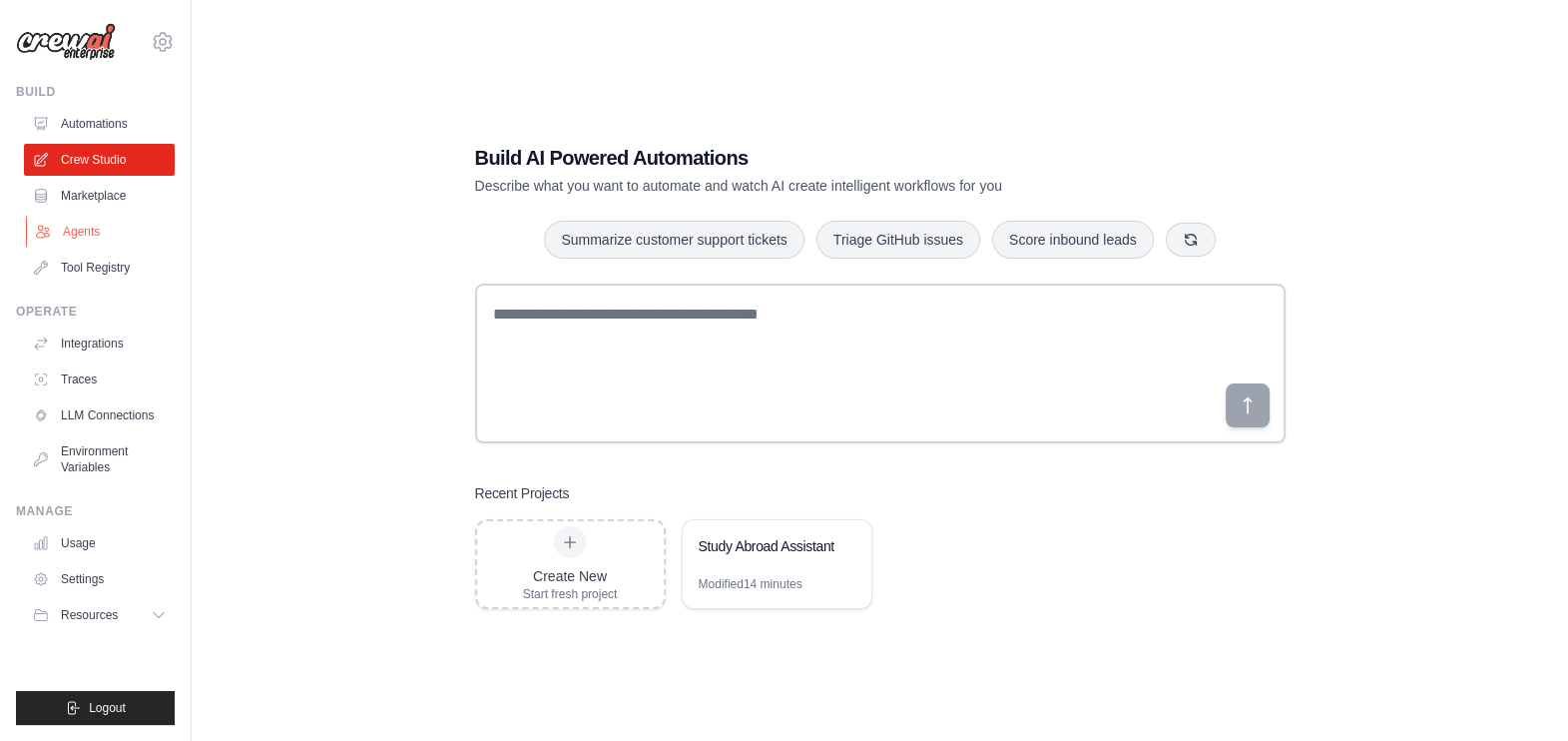 scroll, scrollTop: 0, scrollLeft: 0, axis: both 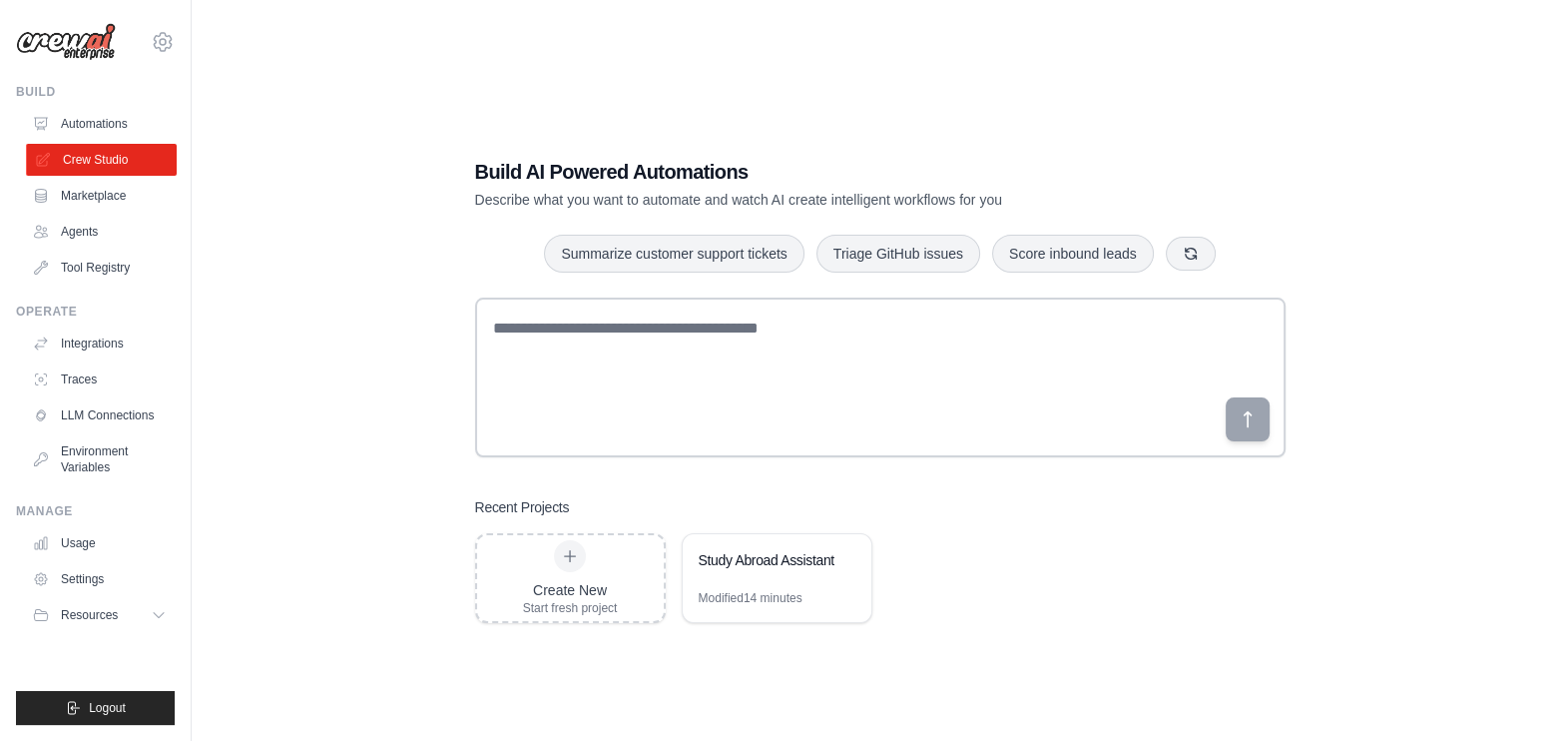 click on "Crew Studio" at bounding box center (101, 160) 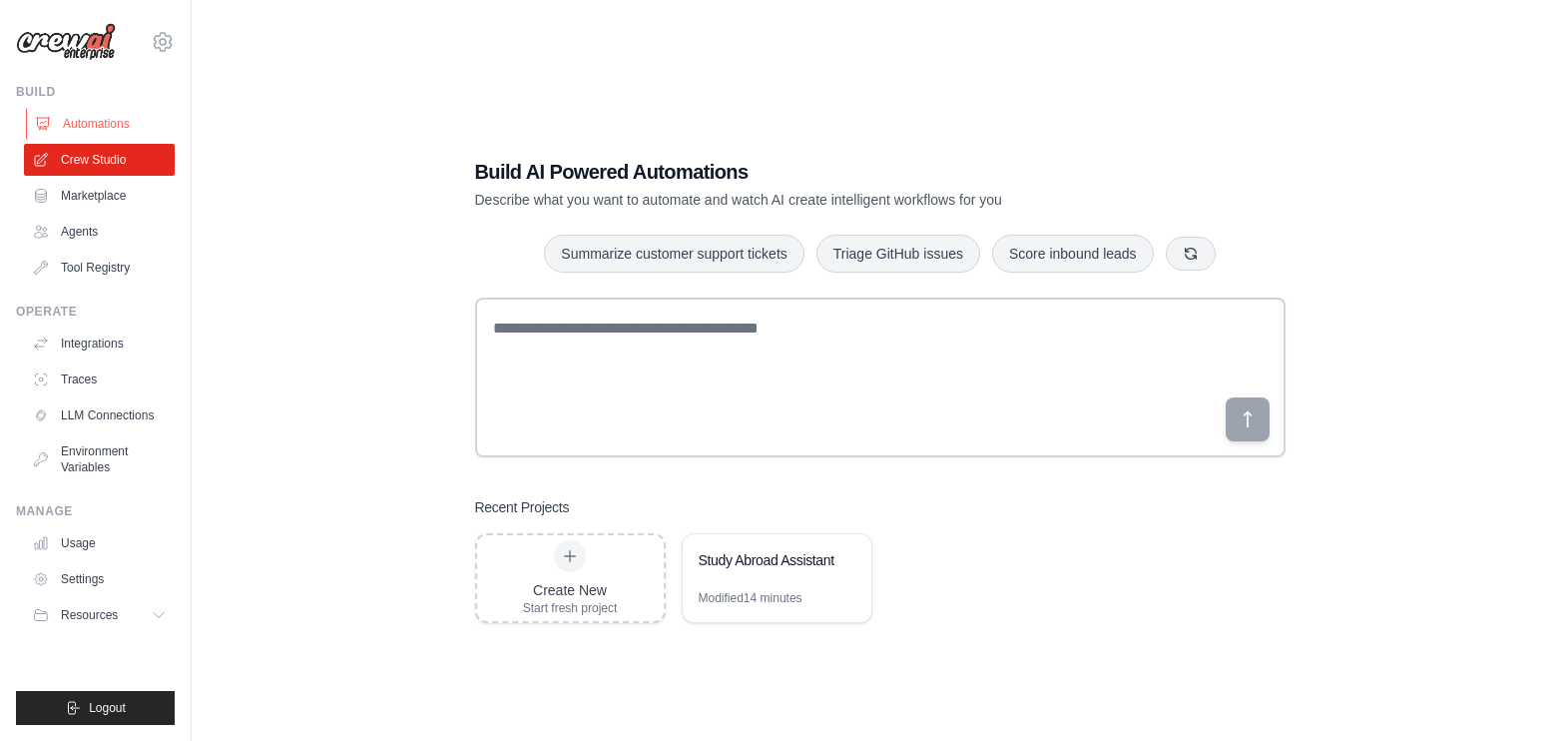 scroll, scrollTop: 0, scrollLeft: 0, axis: both 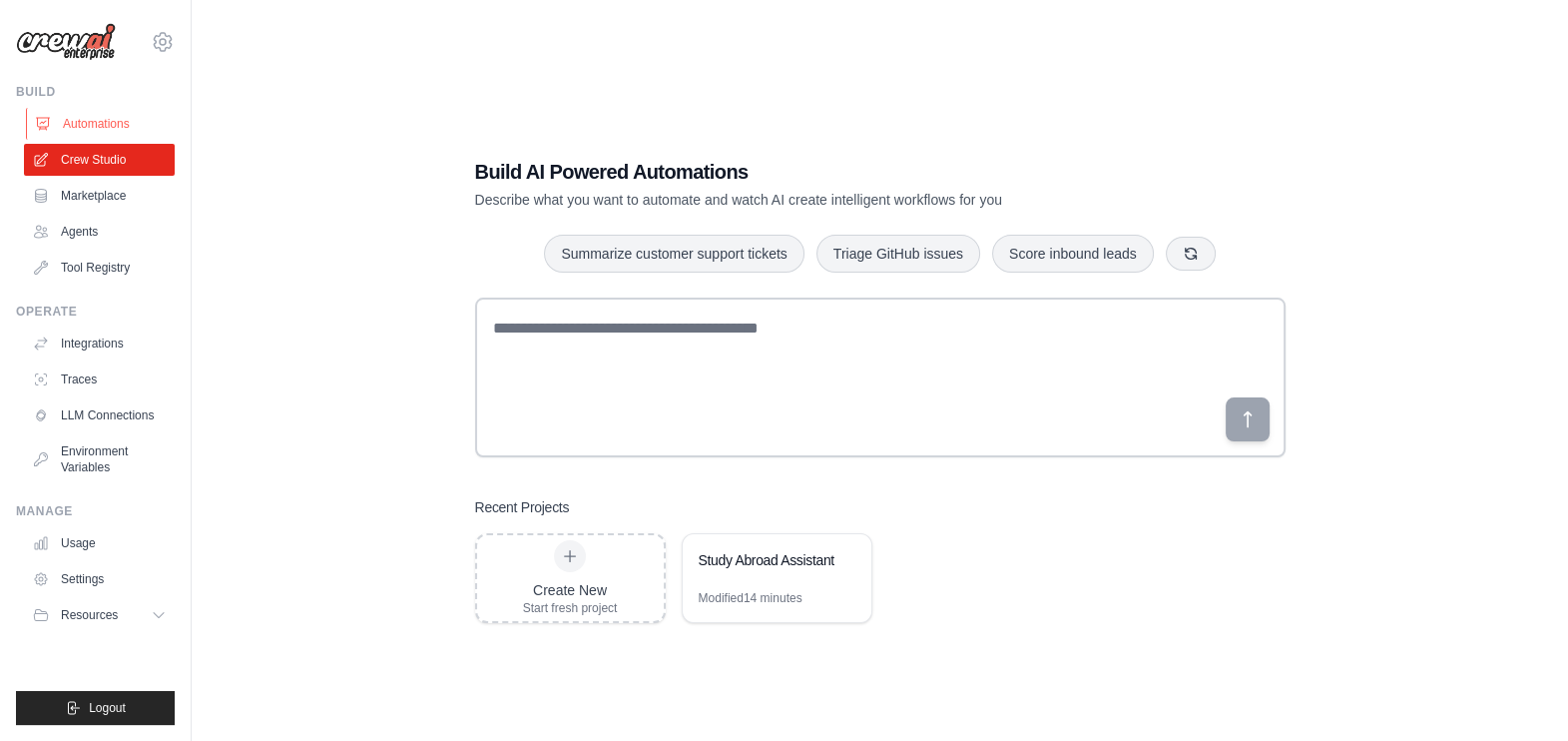 click on "Automations" at bounding box center [101, 124] 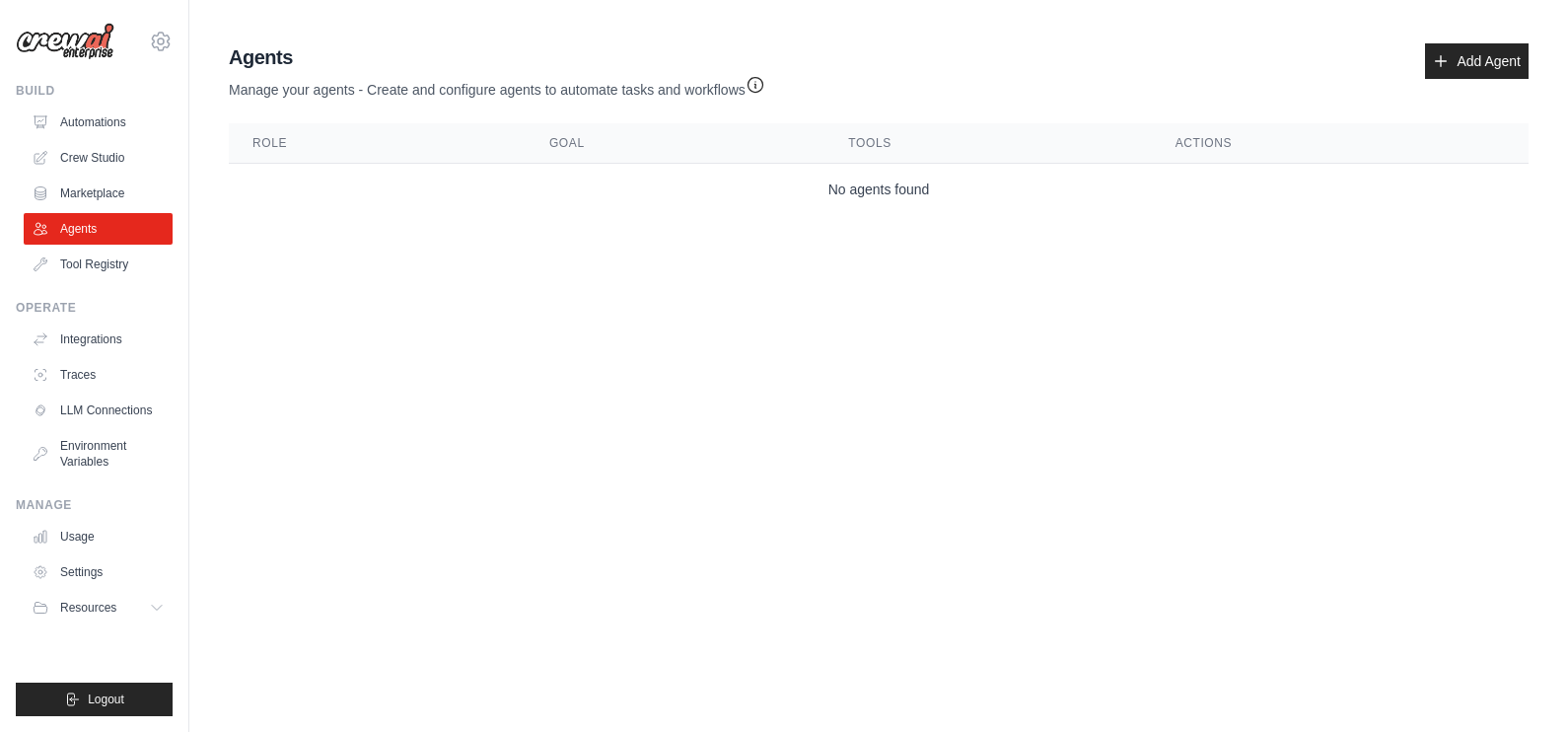 scroll, scrollTop: 0, scrollLeft: 0, axis: both 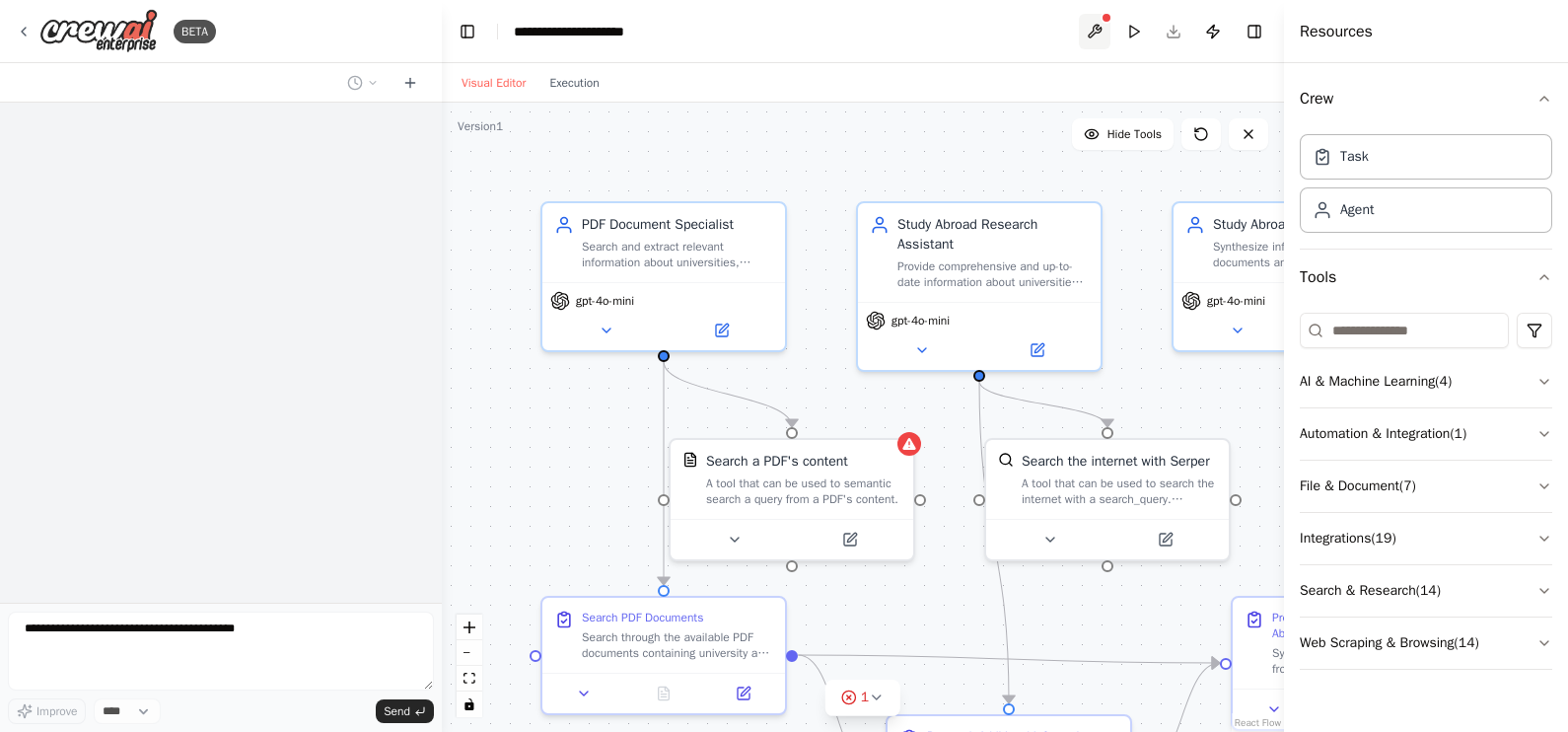 click at bounding box center [1095, 32] 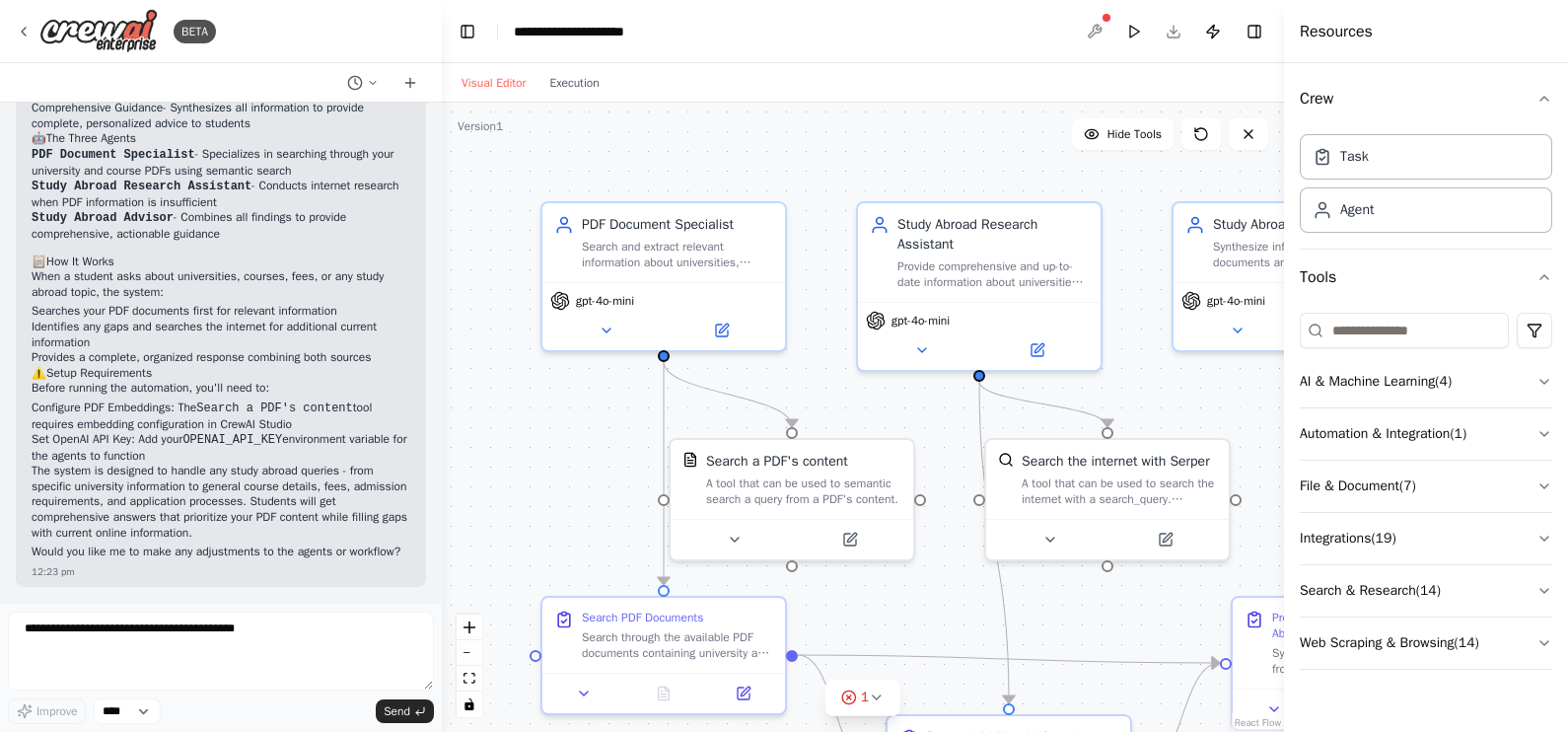 scroll, scrollTop: 1734, scrollLeft: 0, axis: vertical 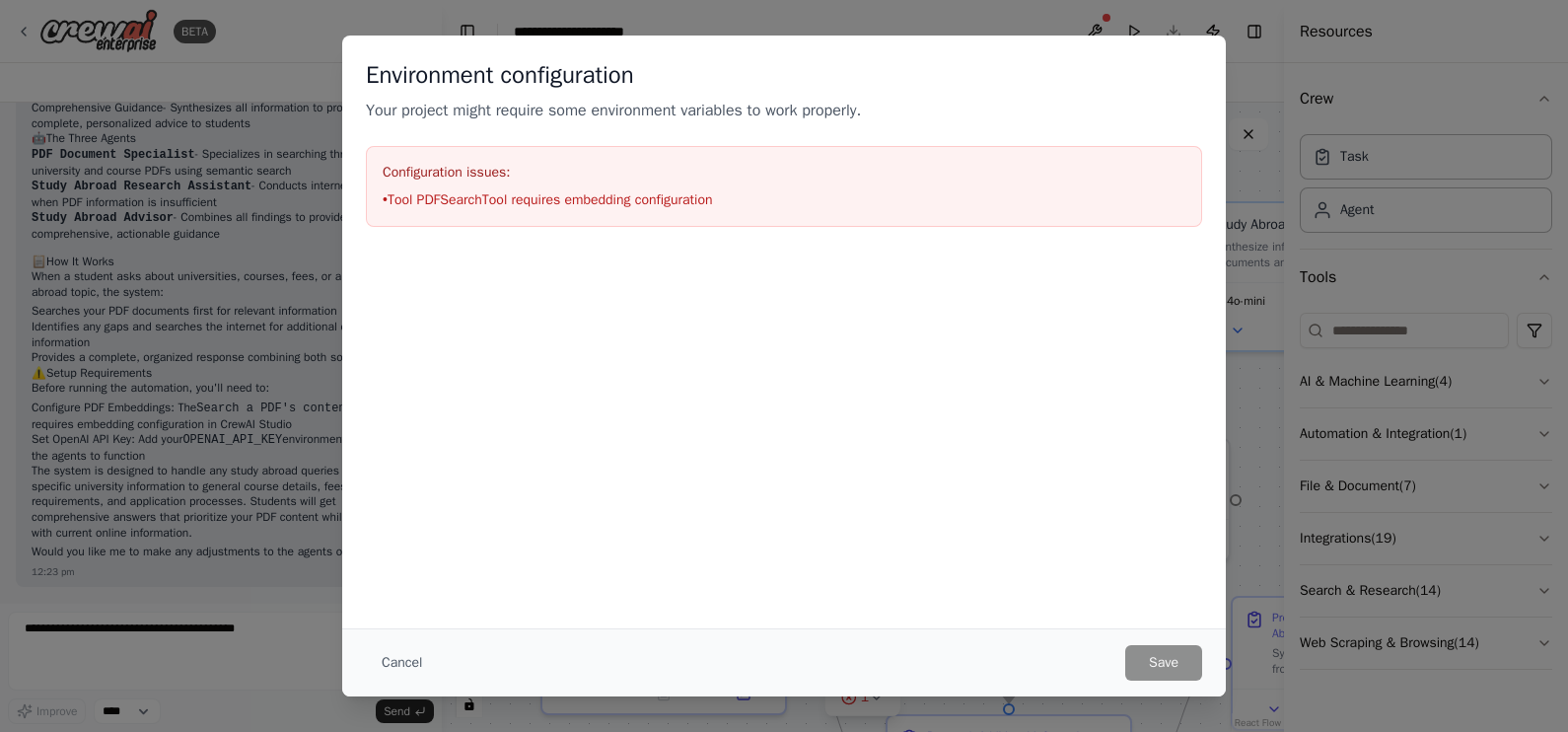 click on "•  Tool PDFSearchTool requires embedding configuration" at bounding box center [784, 200] 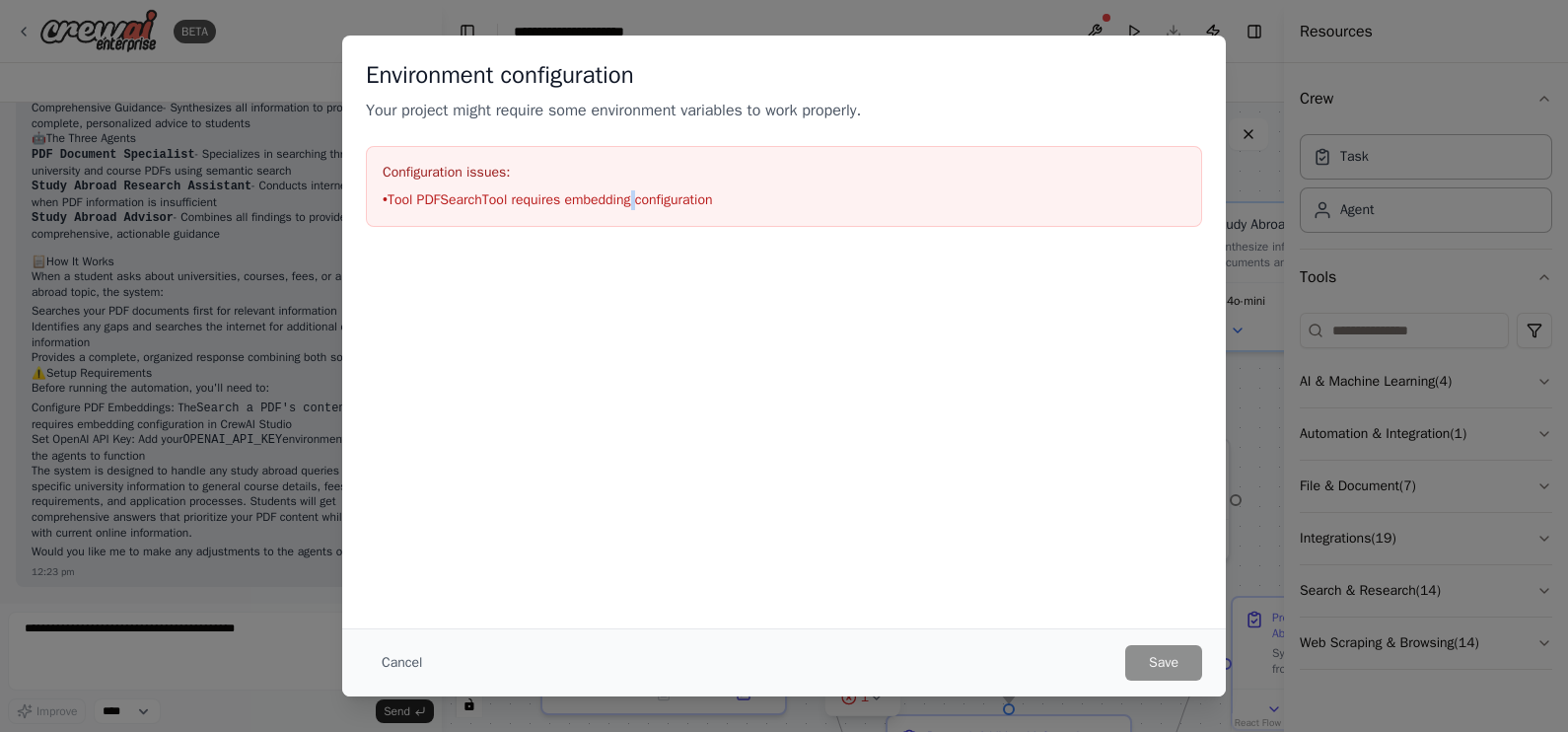 click on "•  Tool PDFSearchTool requires embedding configuration" at bounding box center [784, 200] 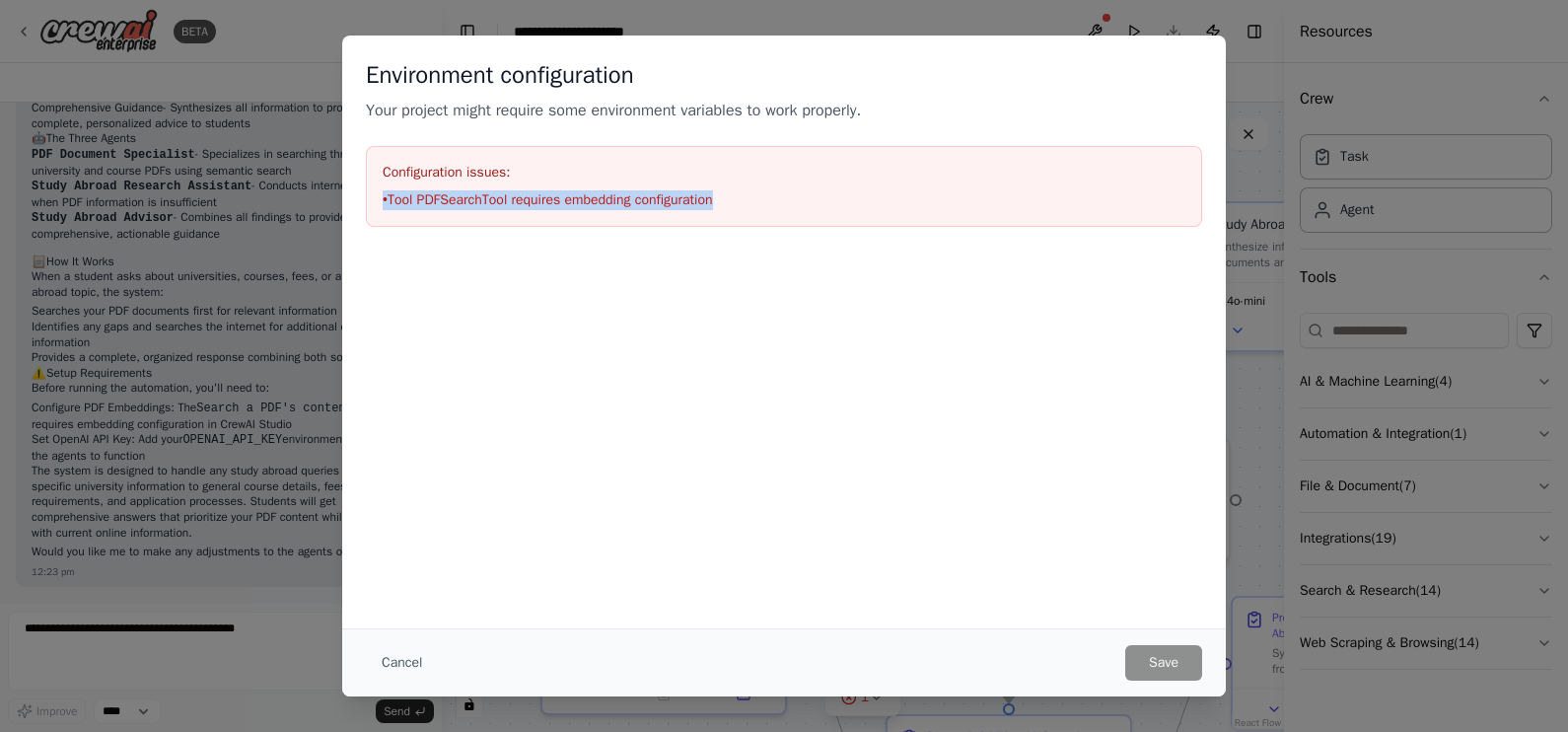 click on "•  Tool PDFSearchTool requires embedding configuration" at bounding box center (784, 200) 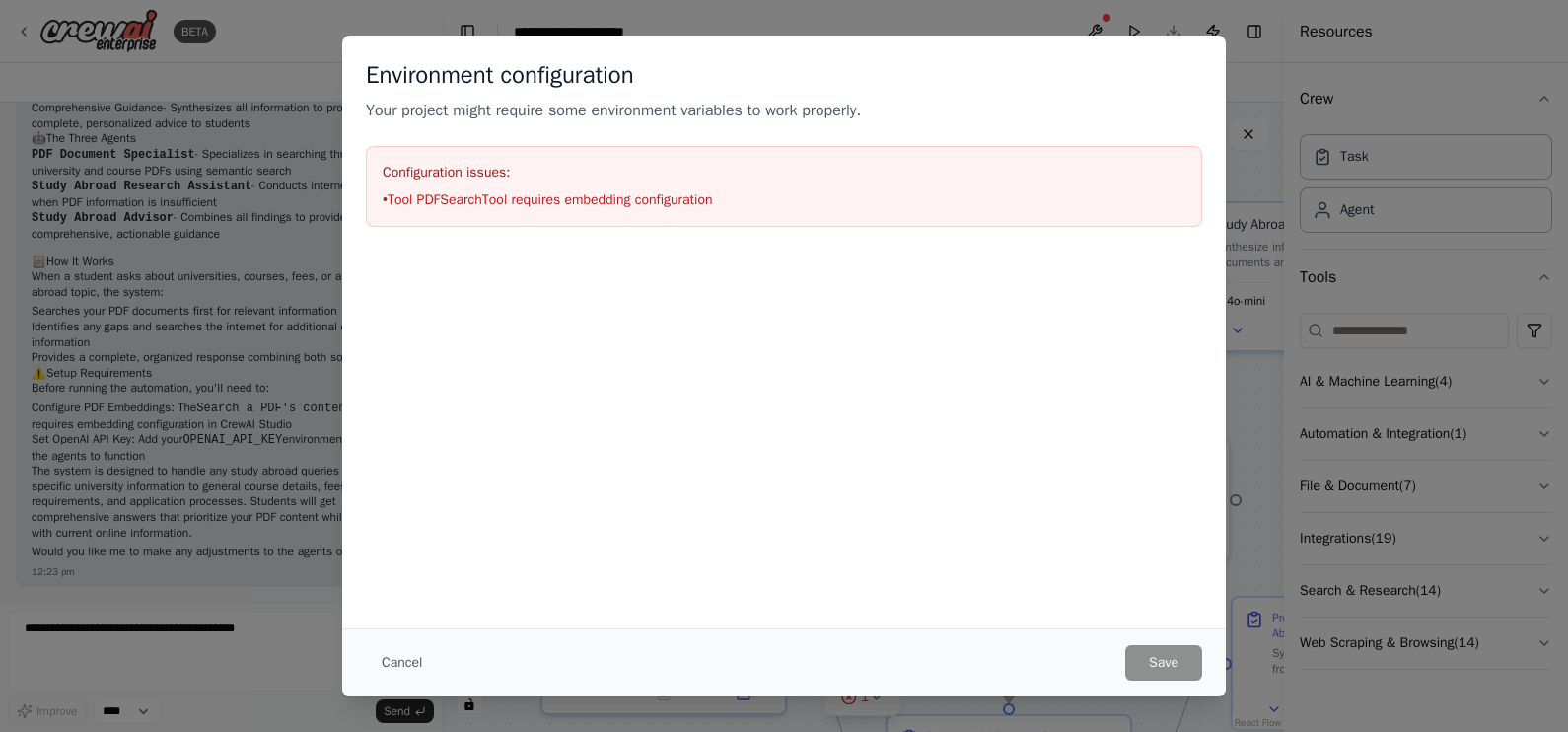 click on "Environment configuration Your project might require some environment variables to work properly. Configuration issues: •  Tool PDFSearchTool requires embedding configuration" at bounding box center (784, 331) 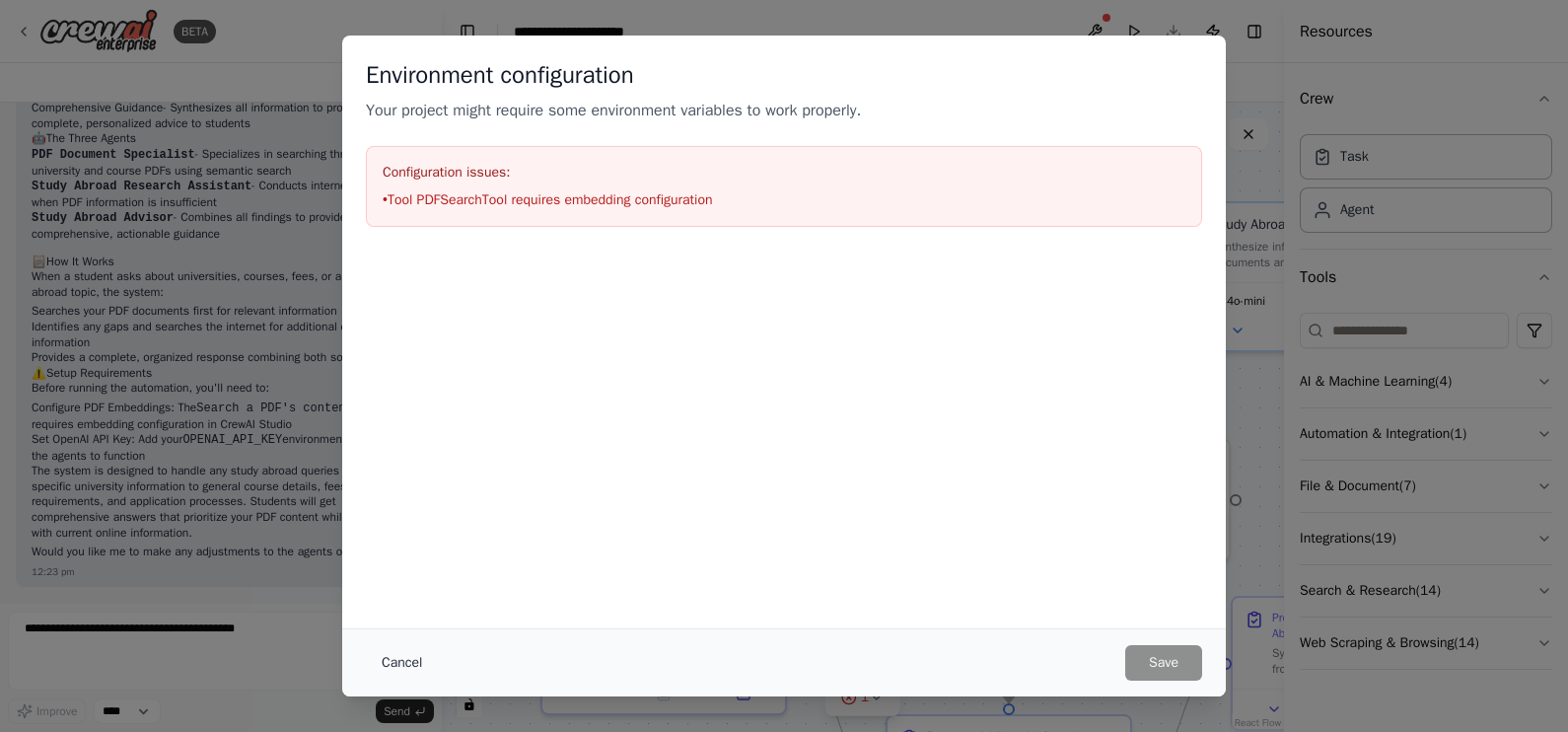 click on "Cancel" at bounding box center [401, 663] 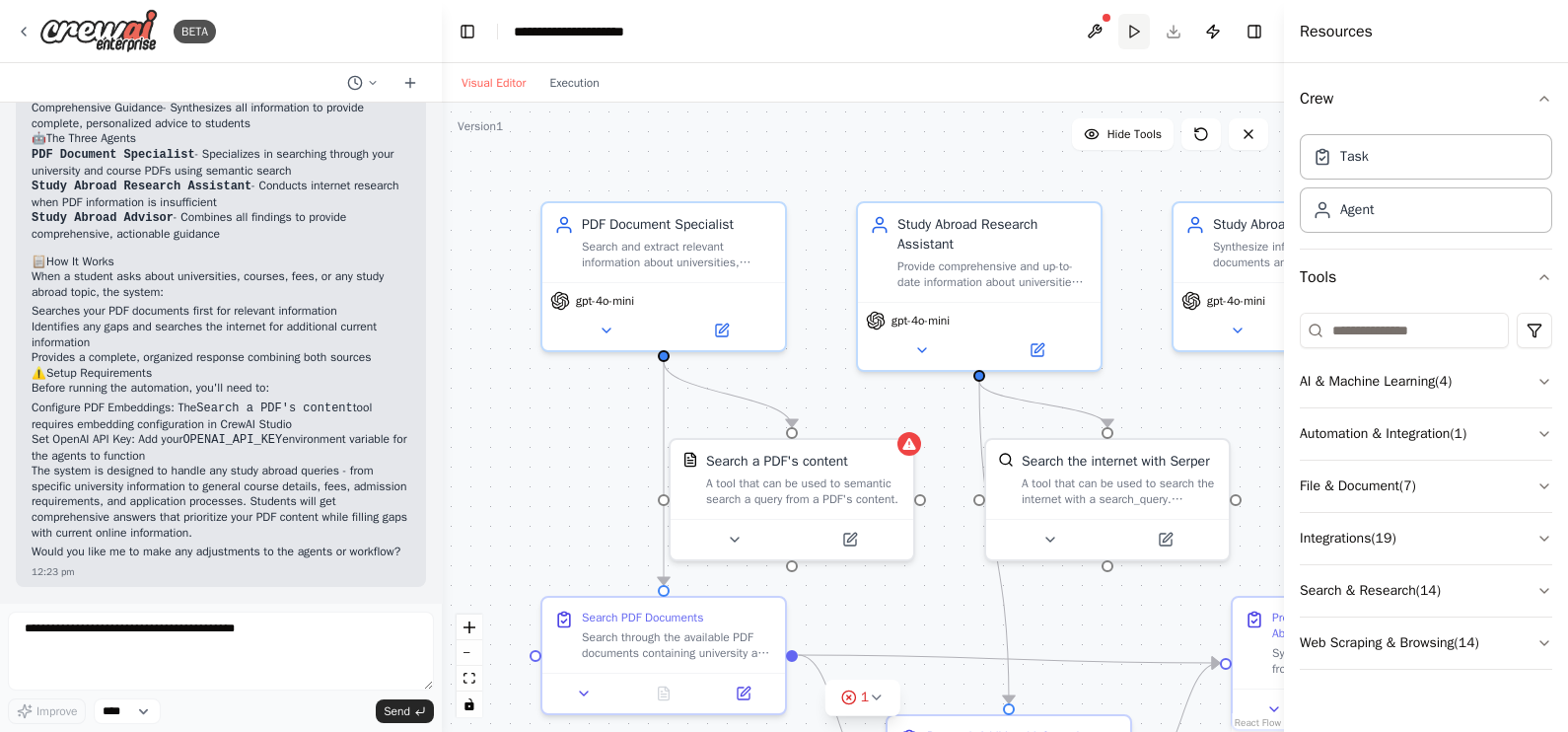 click on "Run" at bounding box center [1134, 32] 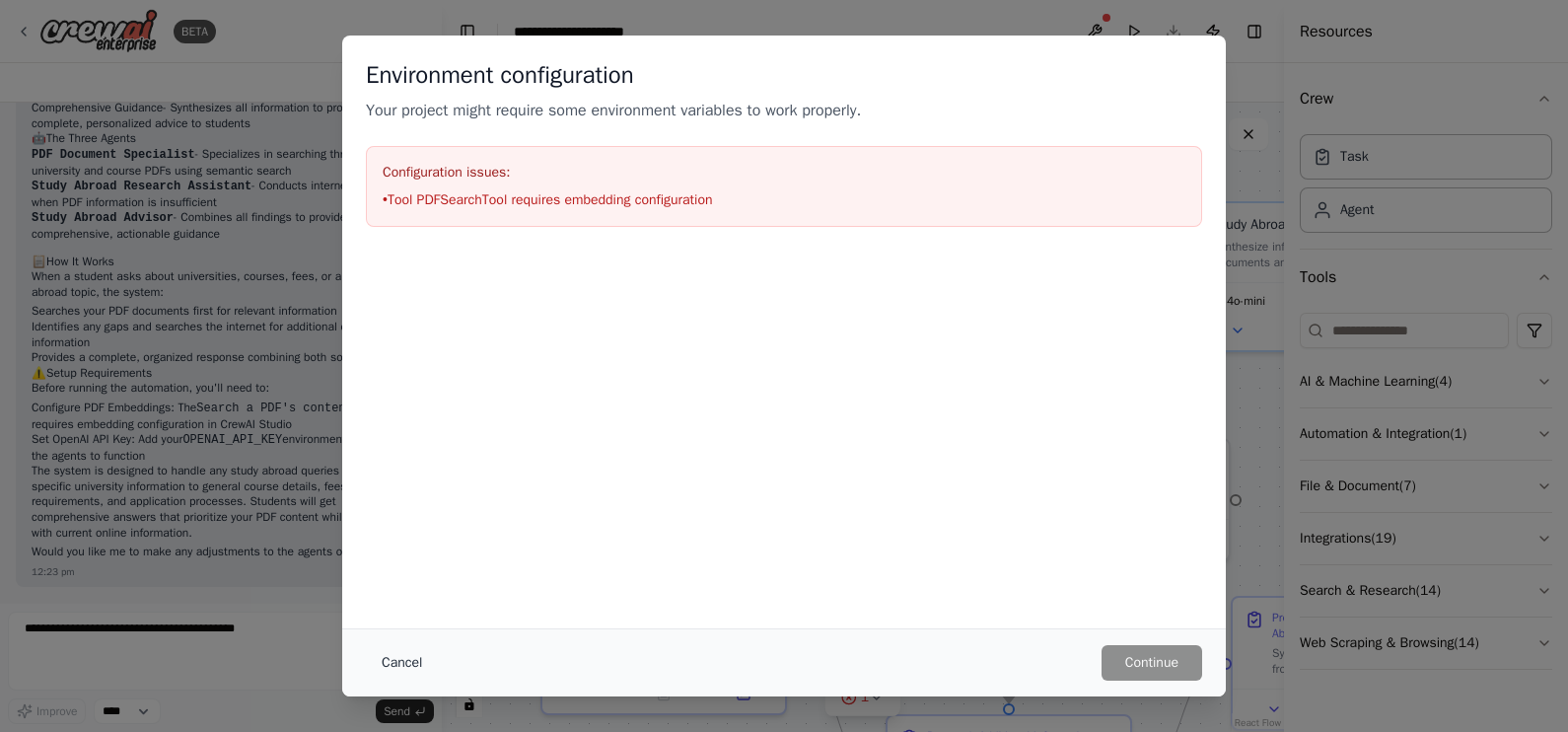 click on "Cancel" at bounding box center (401, 663) 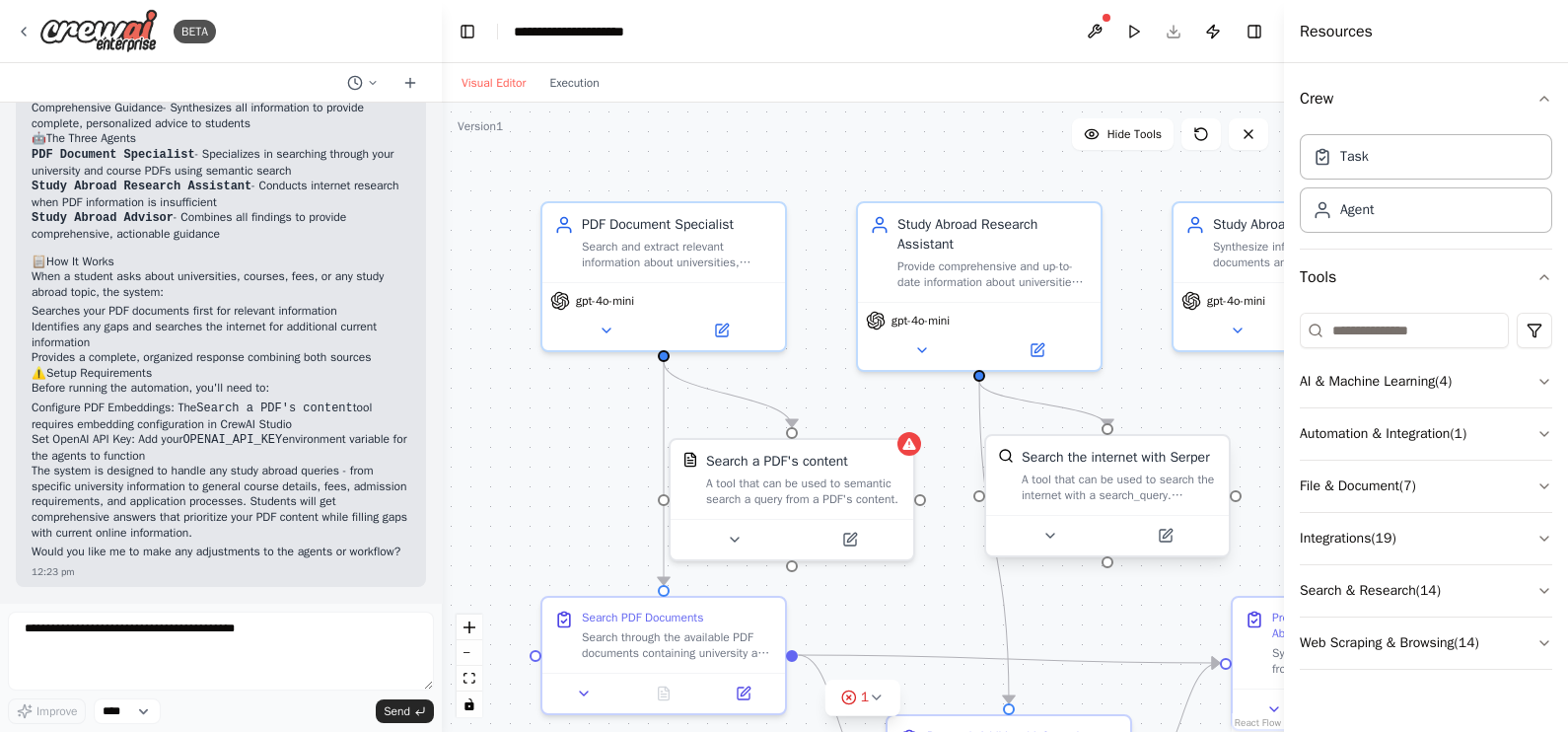 click on "Search the internet with Serper A tool that can be used to search the internet with a search_query. Supports different search types: 'search' (default), 'news'" at bounding box center (1119, 476) 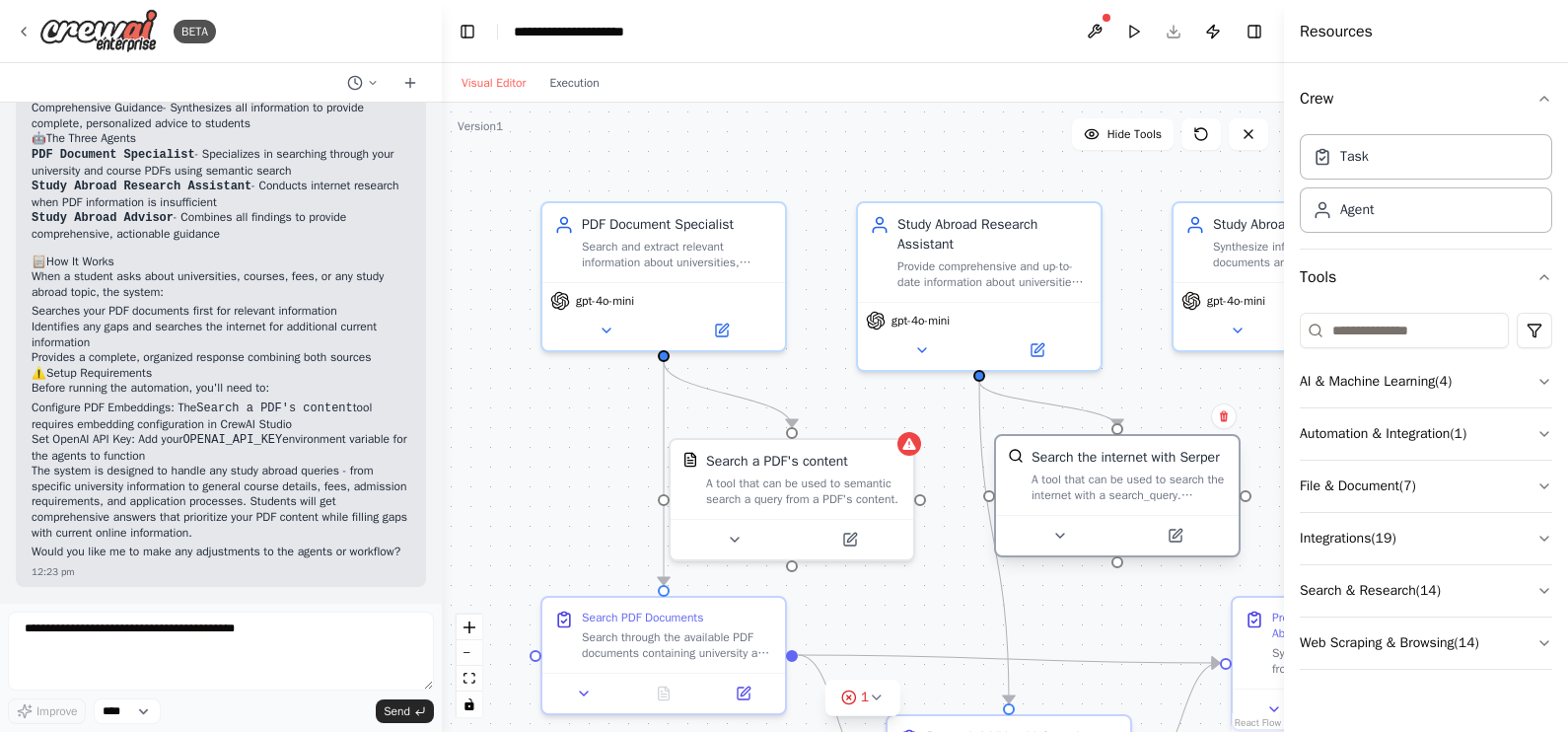 drag, startPoint x: 1178, startPoint y: 462, endPoint x: 1198, endPoint y: 462, distance: 20 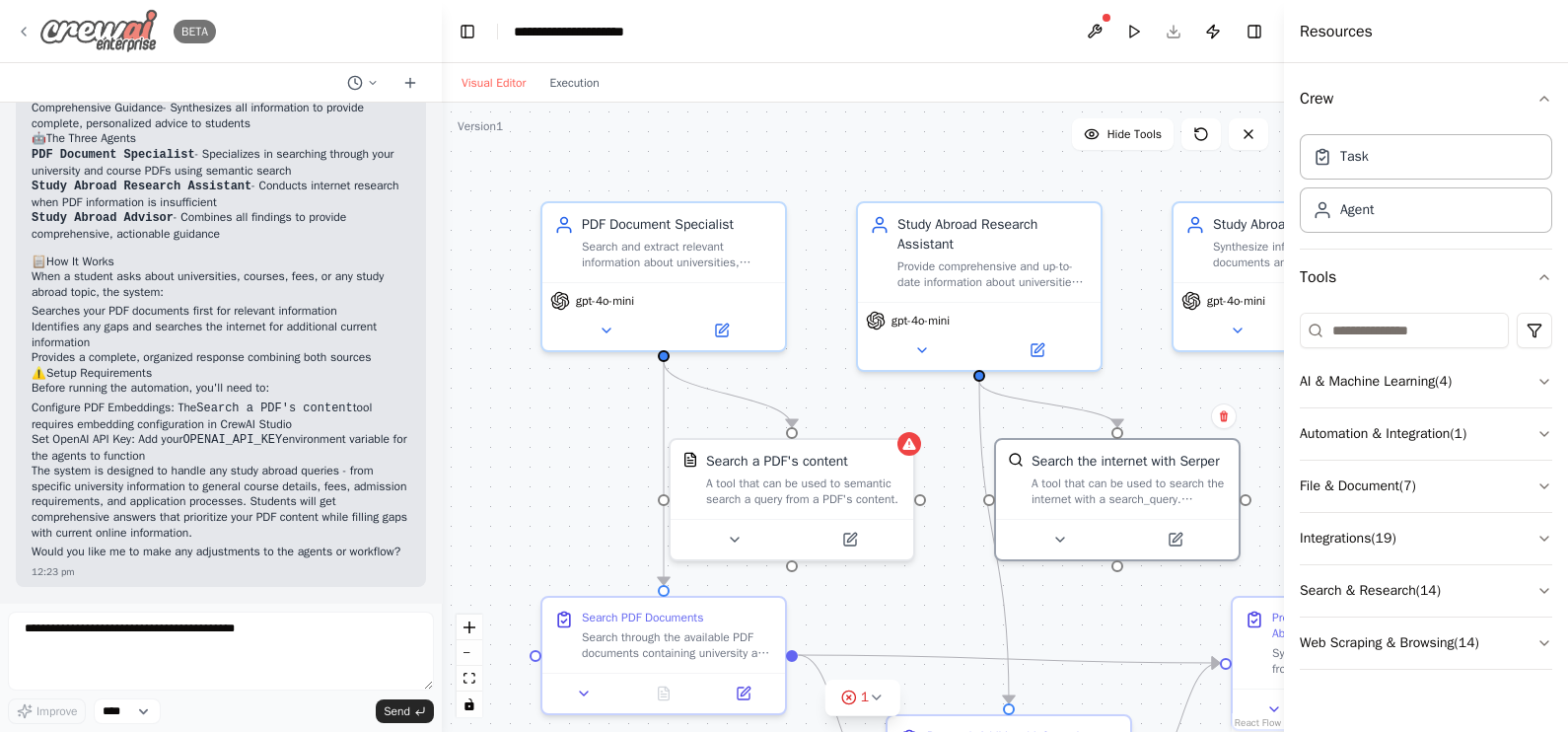 click at bounding box center [99, 31] 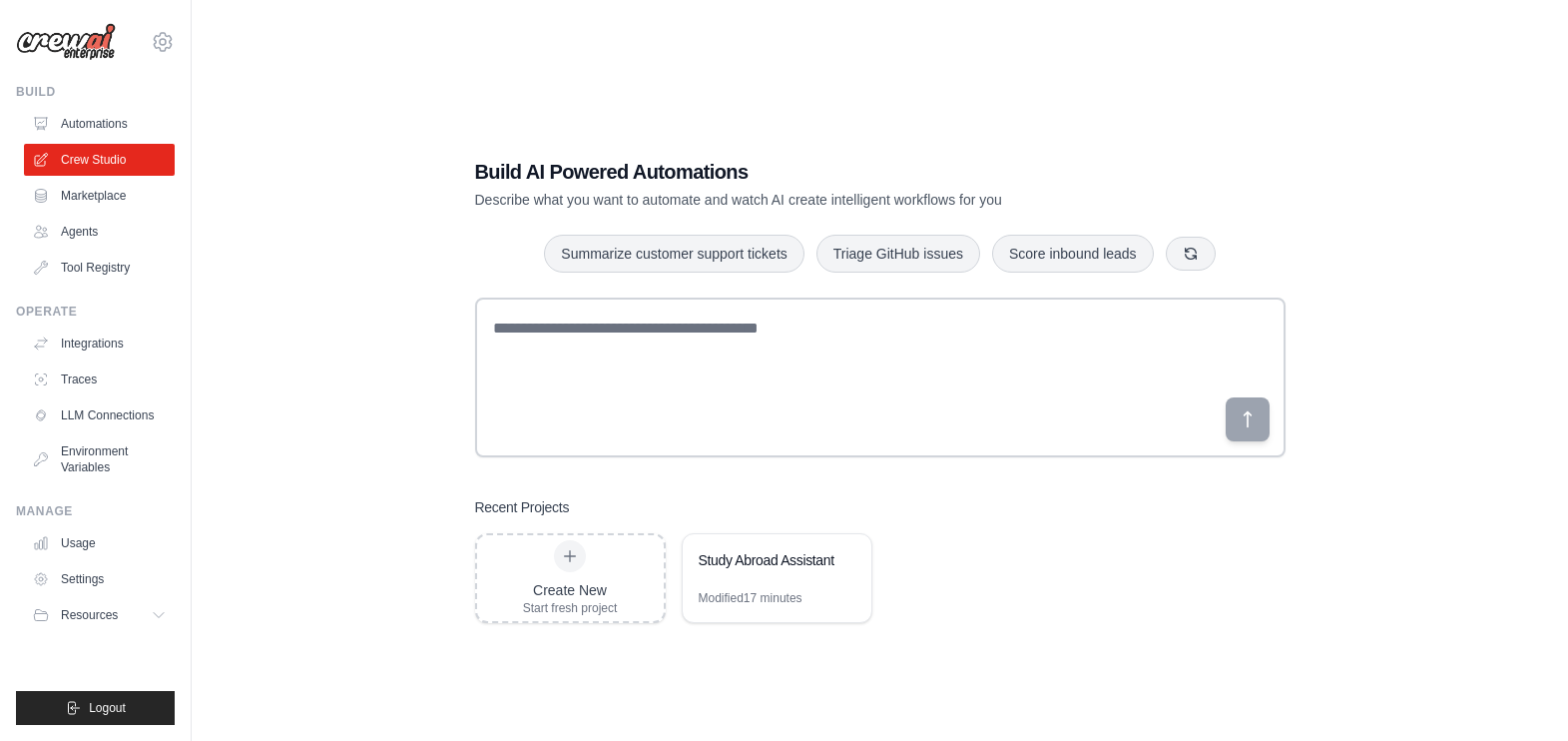 scroll, scrollTop: 0, scrollLeft: 0, axis: both 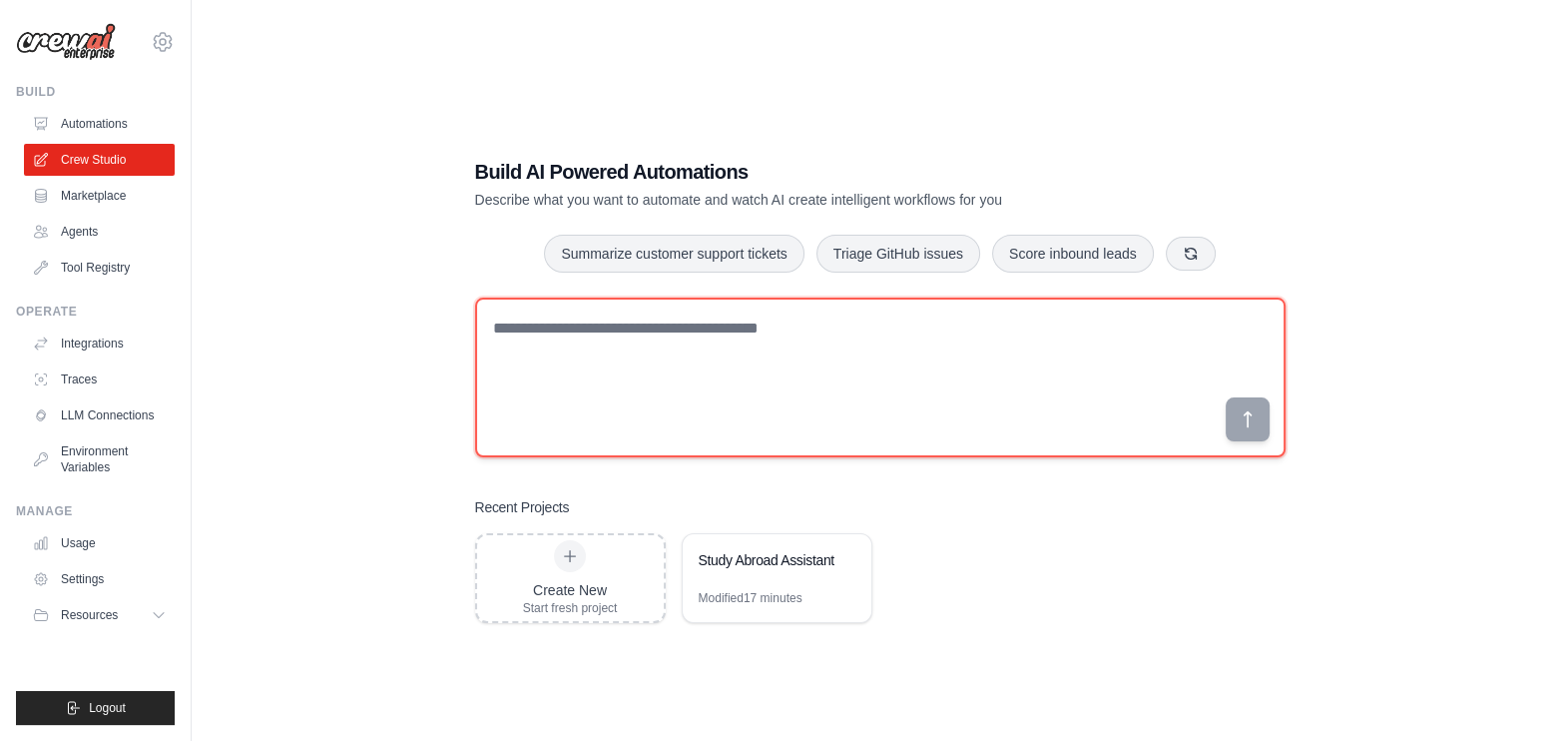 click at bounding box center [880, 377] 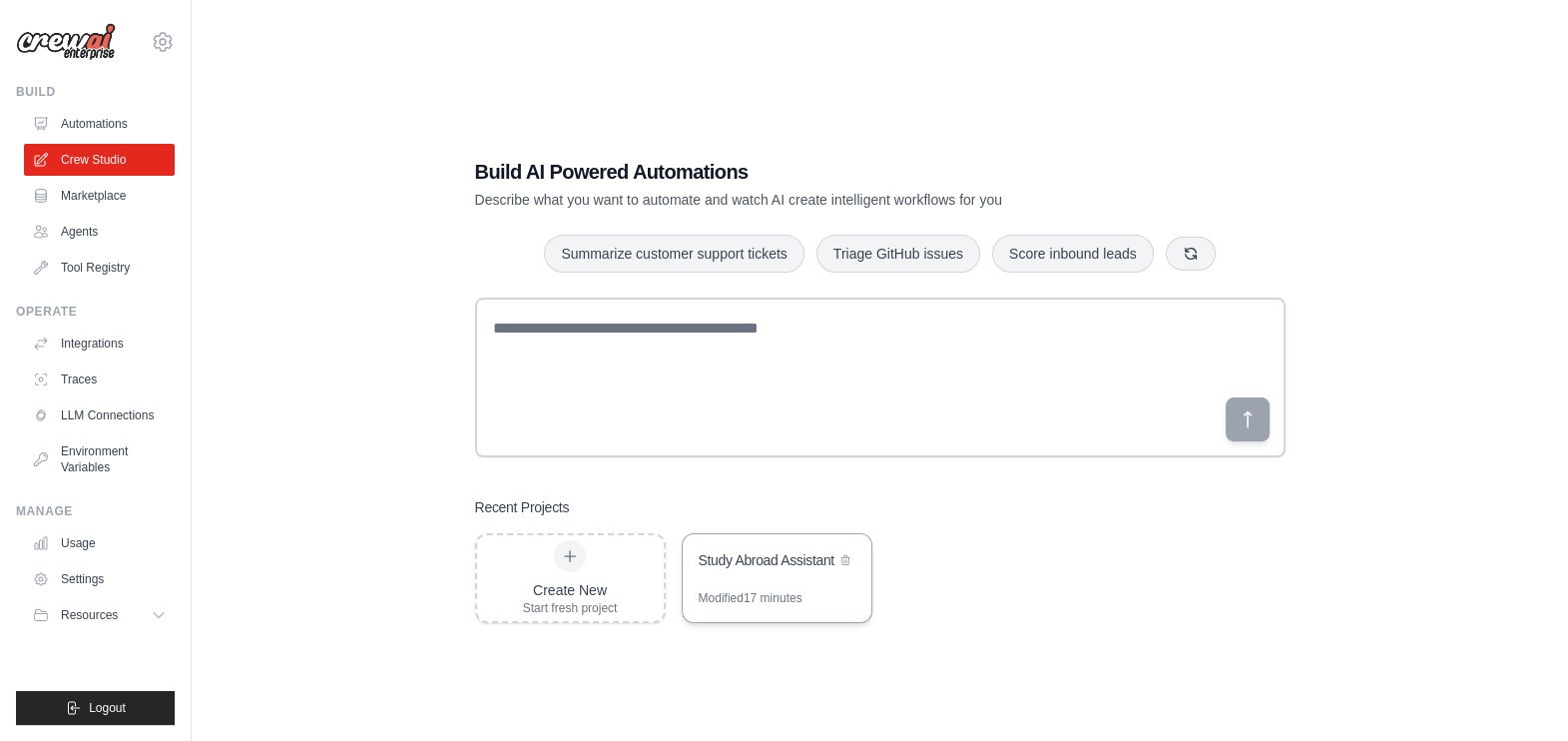 click on "Modified  17 minutes" at bounding box center (751, 598) 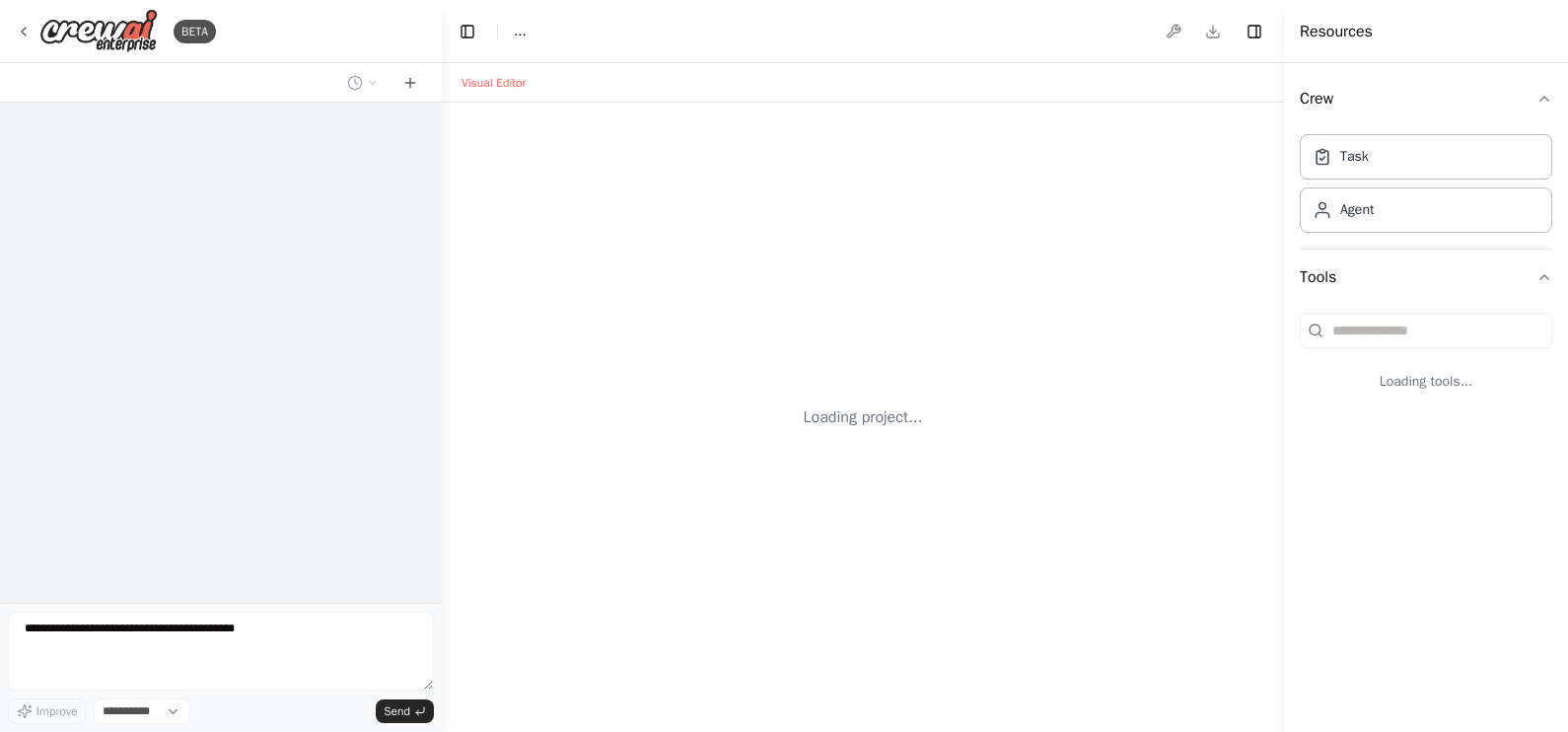 scroll, scrollTop: 0, scrollLeft: 0, axis: both 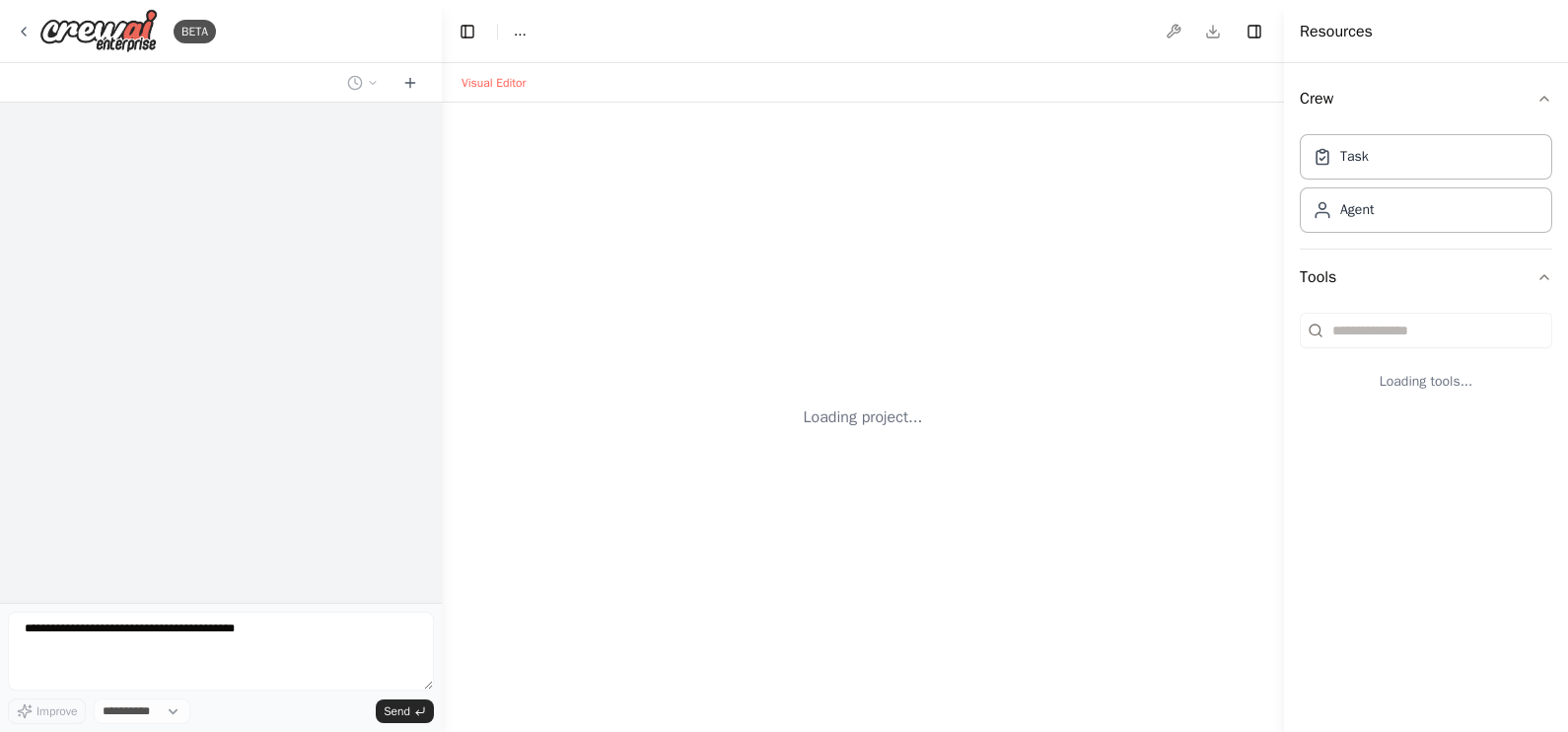 select on "****" 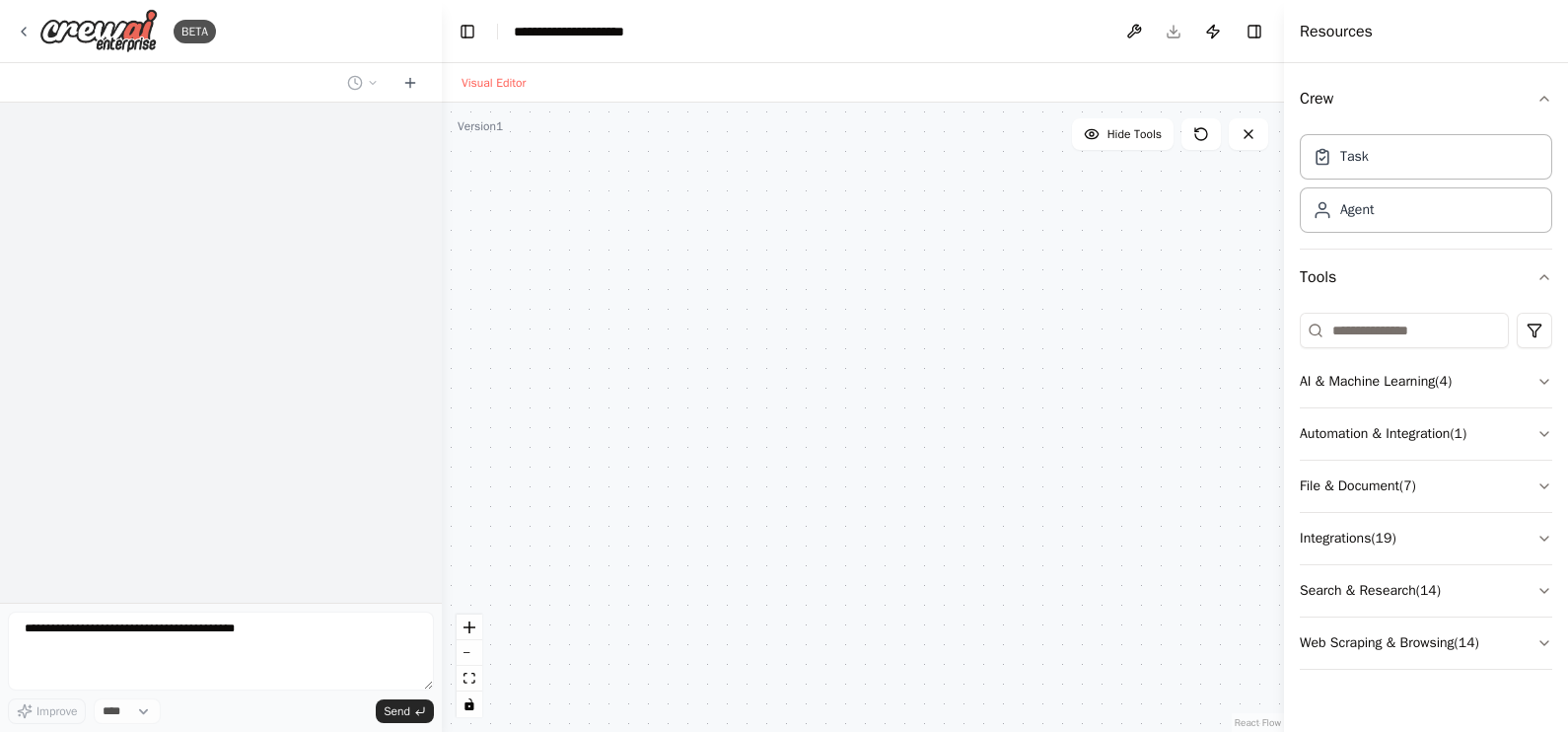 scroll, scrollTop: 0, scrollLeft: 0, axis: both 